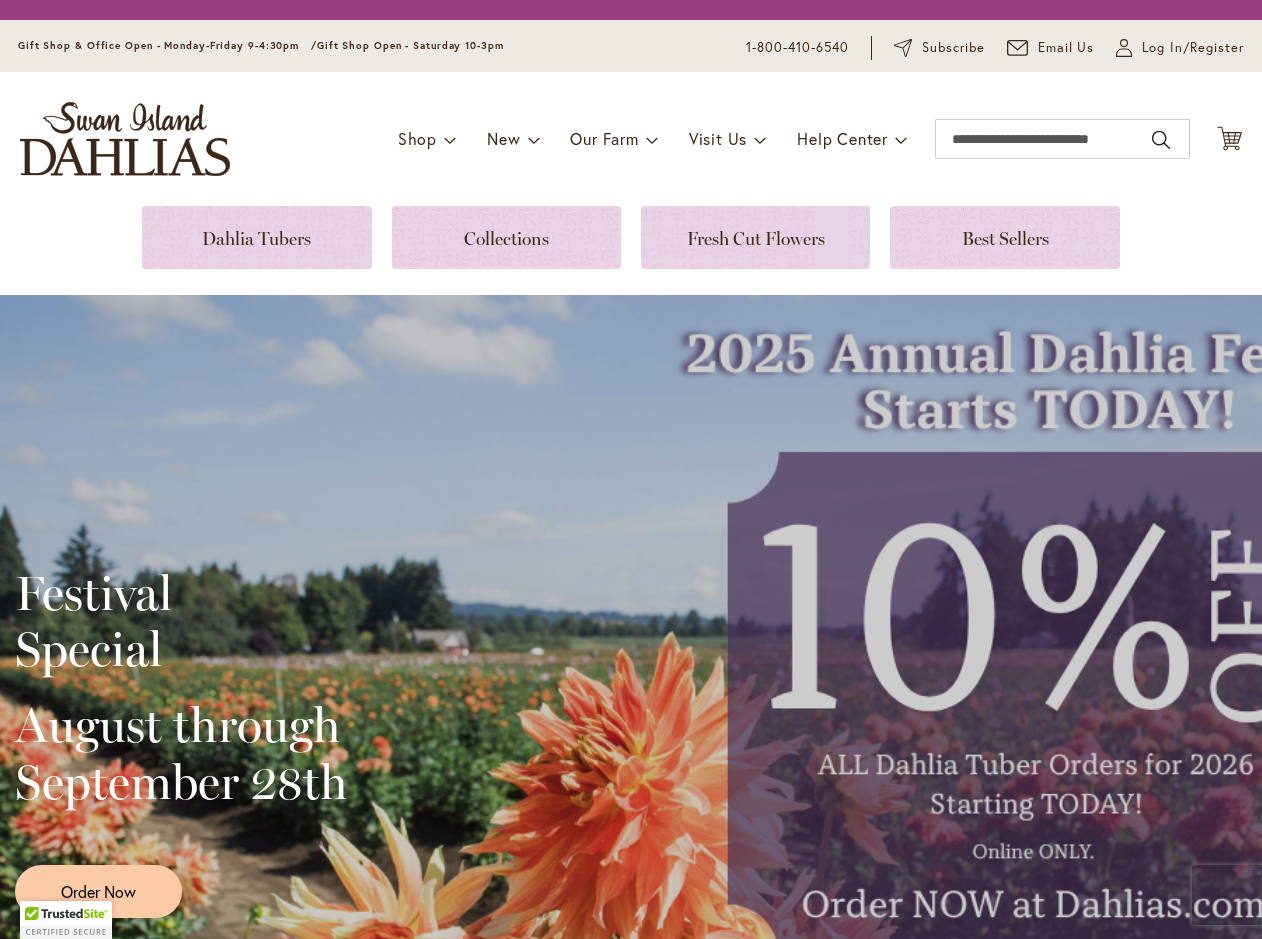 scroll, scrollTop: 0, scrollLeft: 0, axis: both 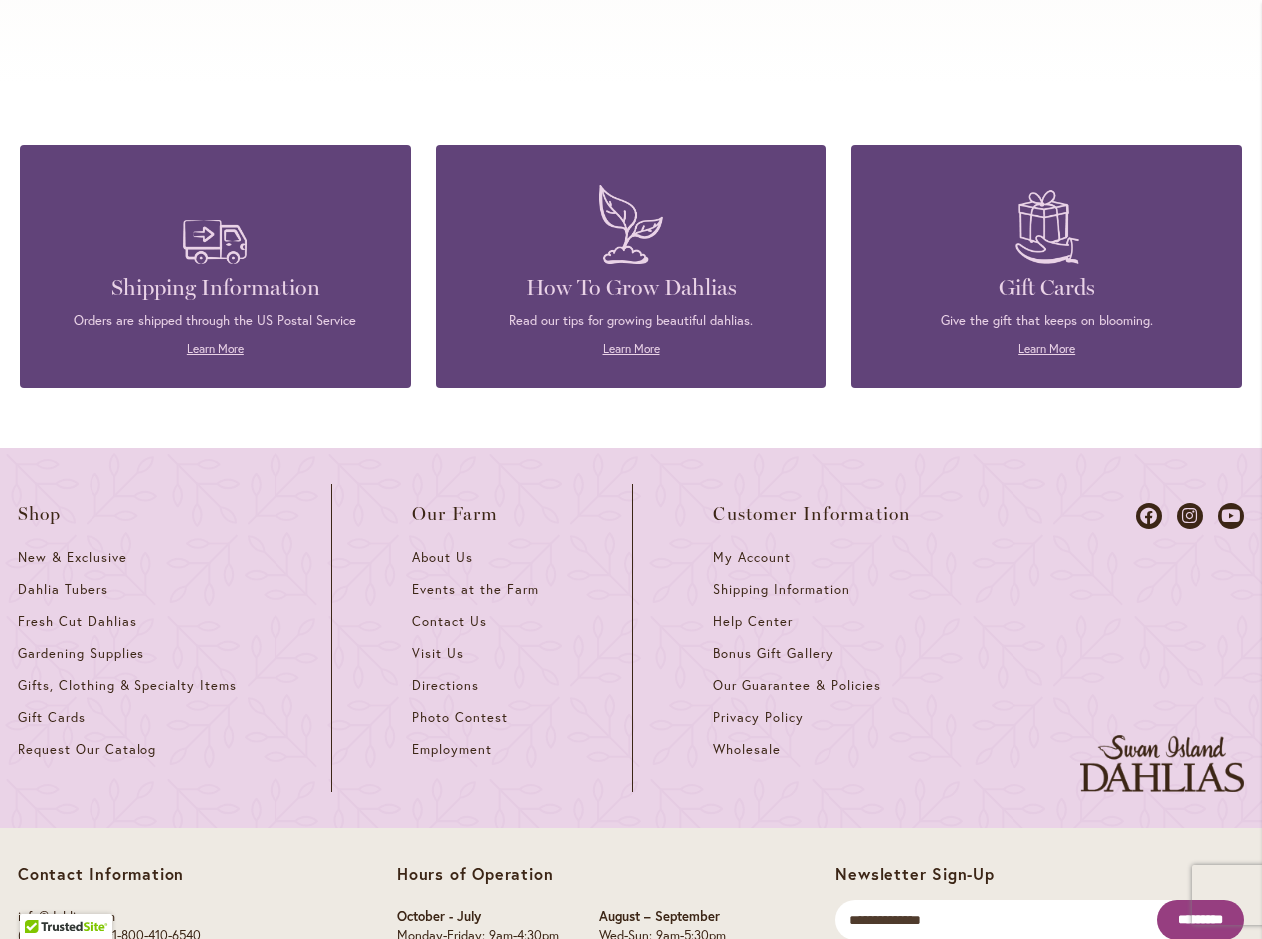 click on "Read our tips for growing beautiful dahlias." at bounding box center [631, 321] 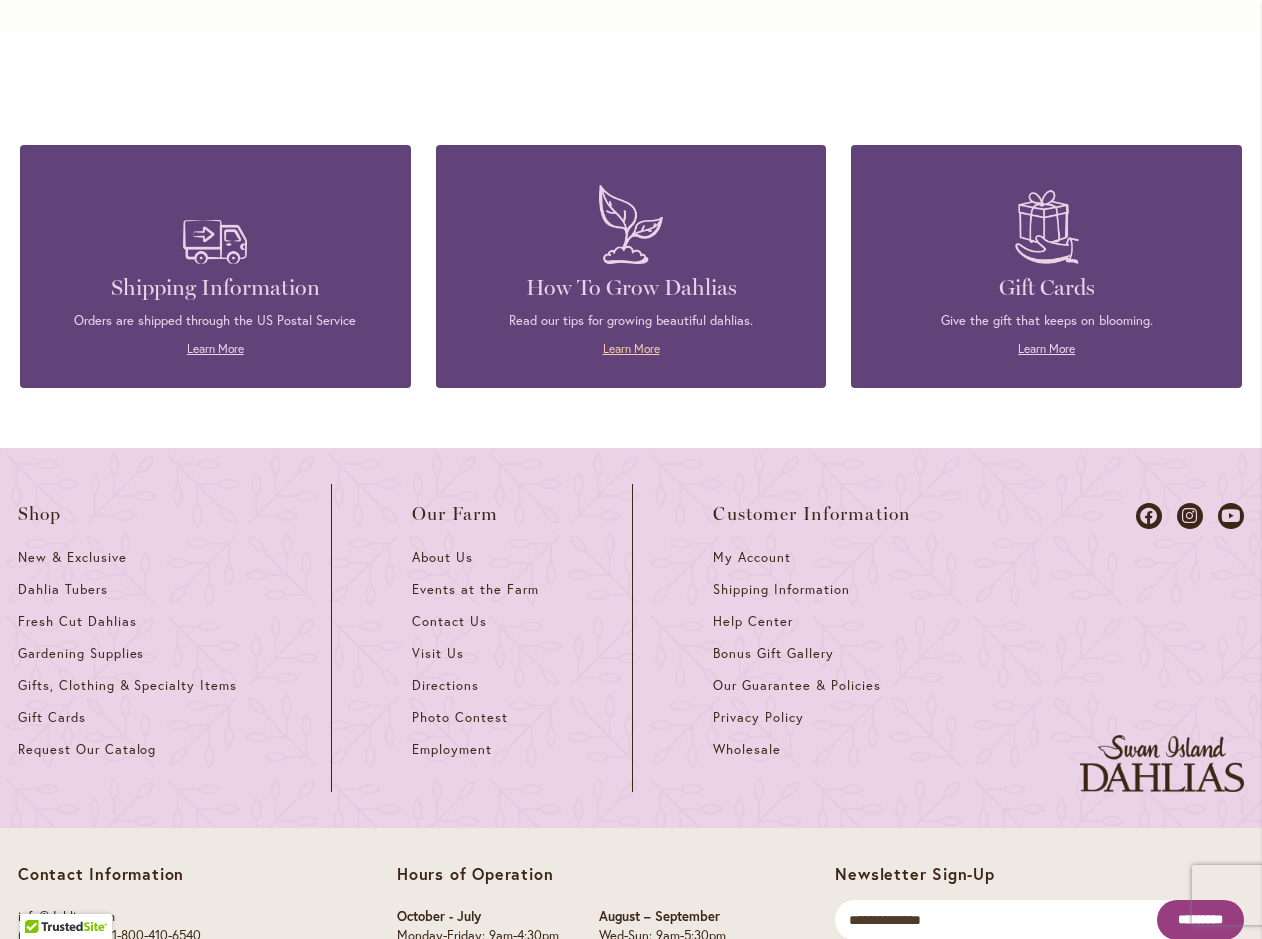 click on "Learn More" at bounding box center (631, 348) 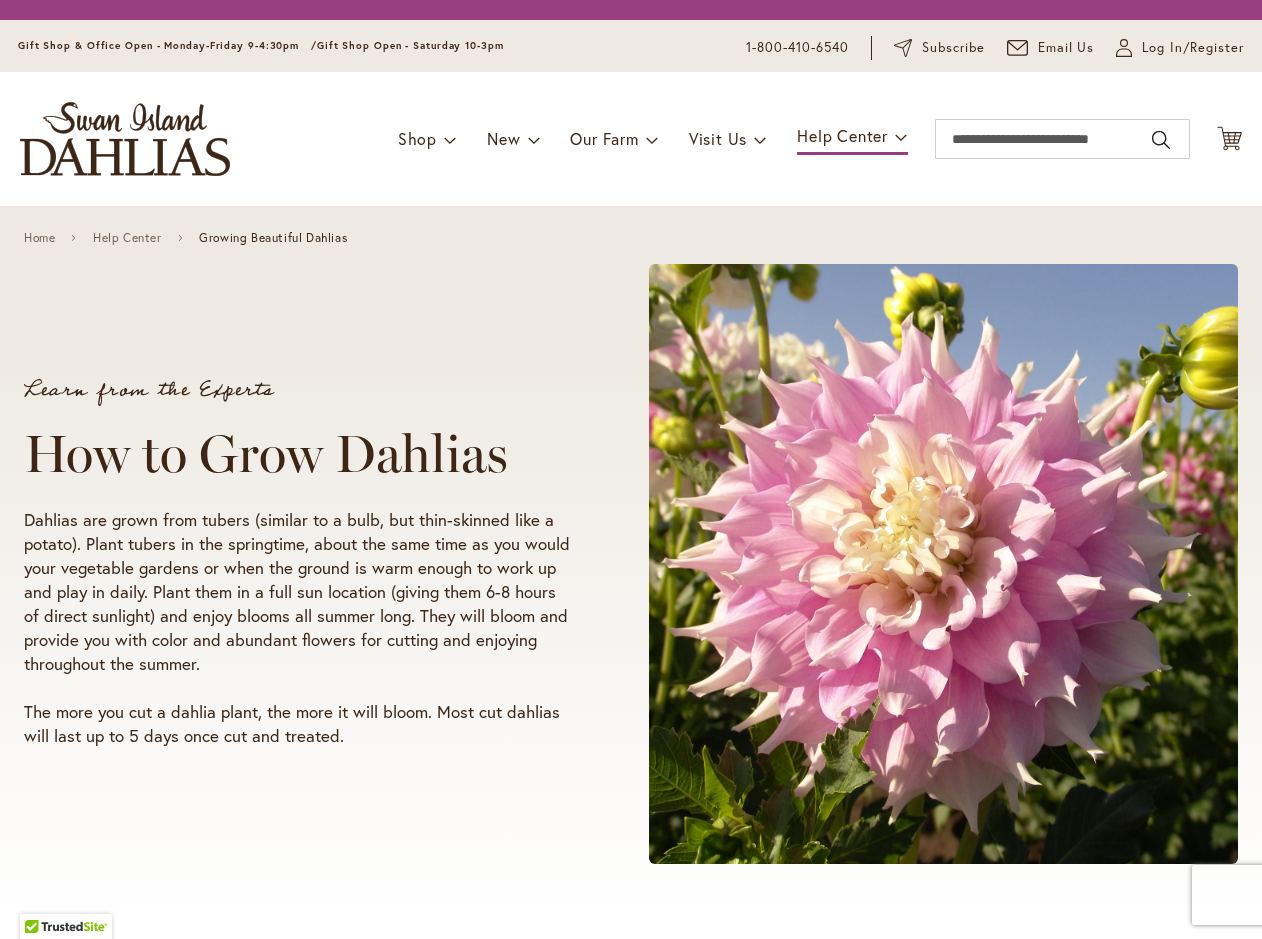 scroll, scrollTop: 0, scrollLeft: 0, axis: both 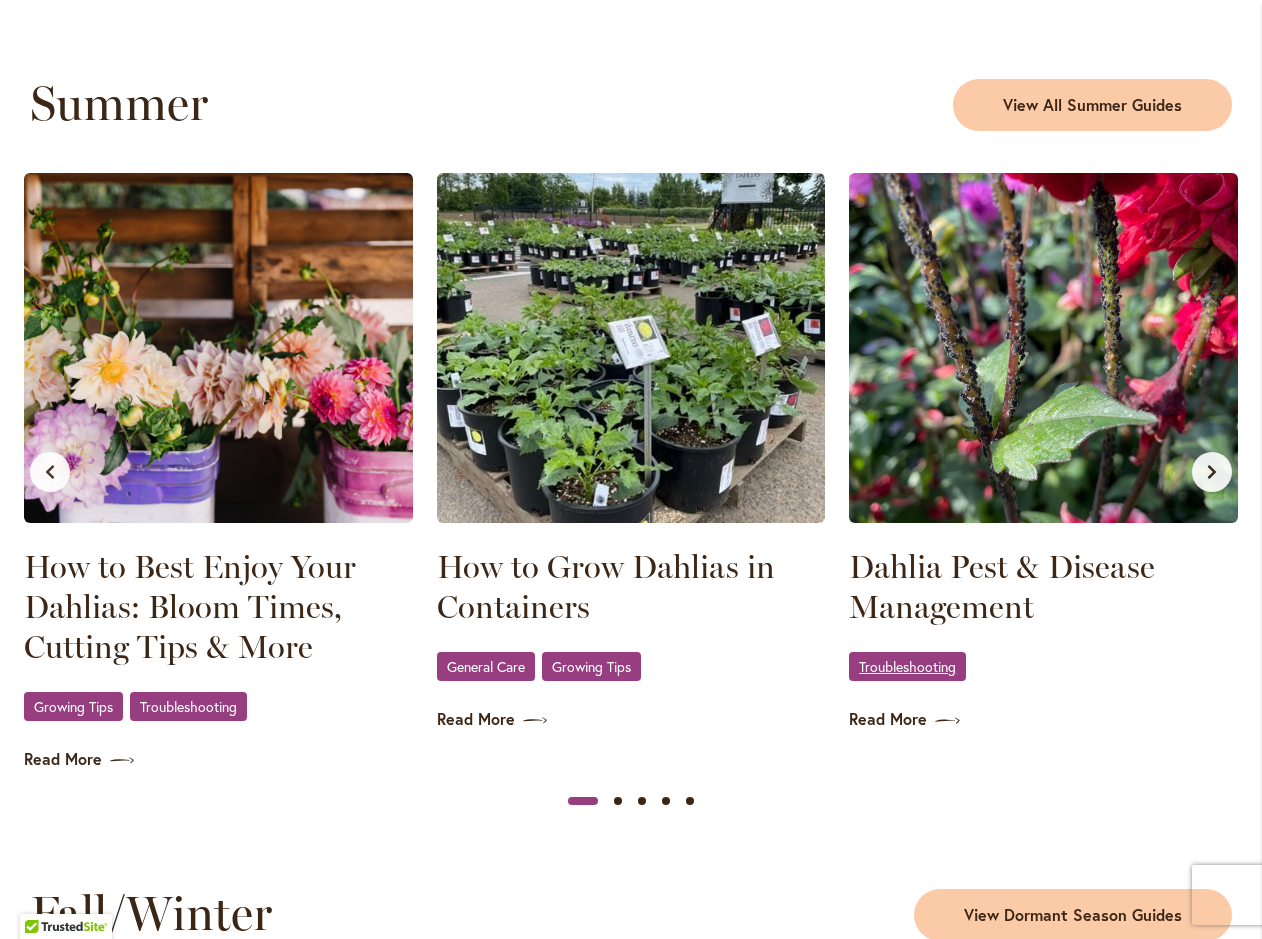 click on "Troubleshooting" at bounding box center (907, 666) 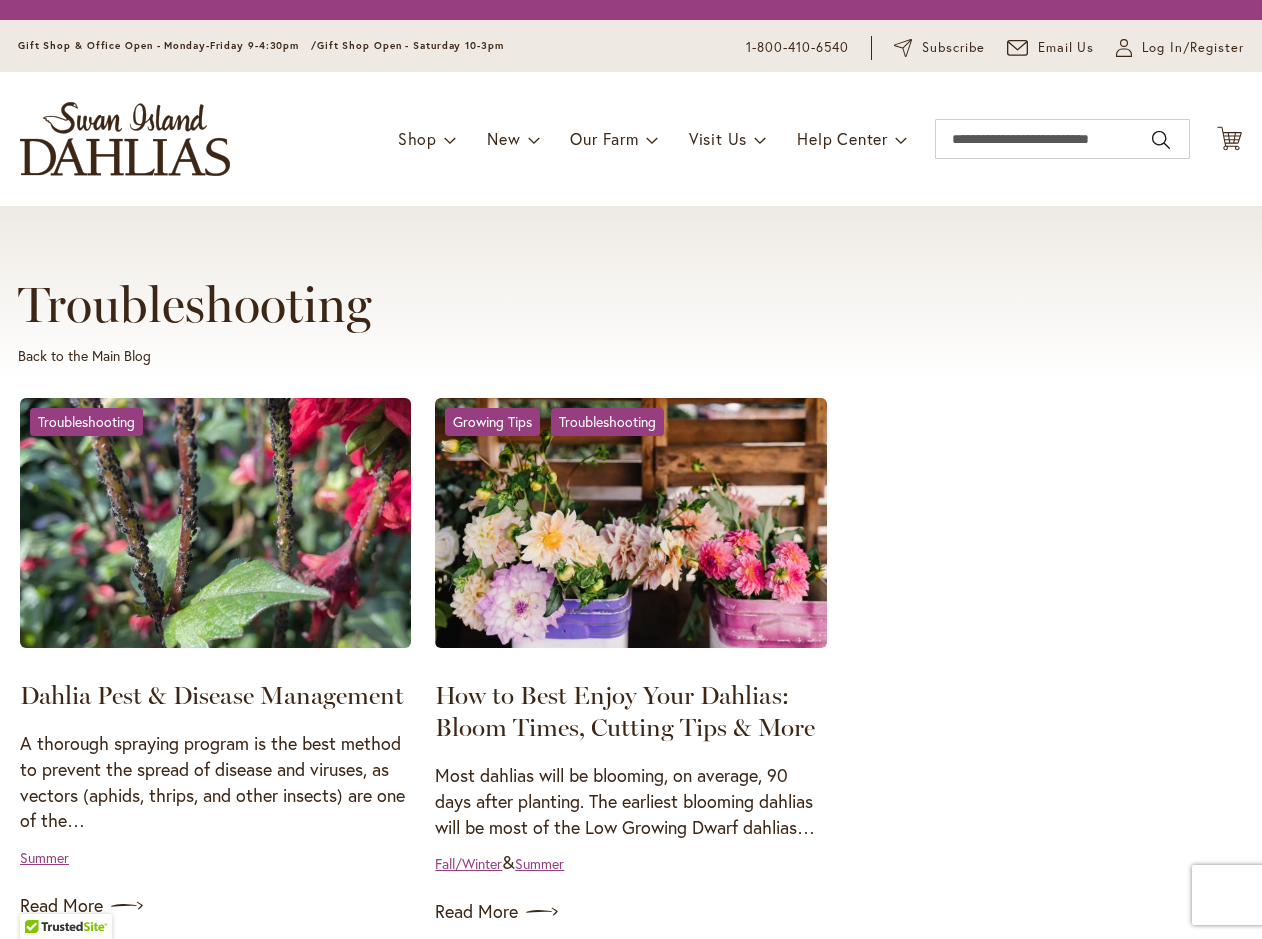 scroll, scrollTop: 0, scrollLeft: 0, axis: both 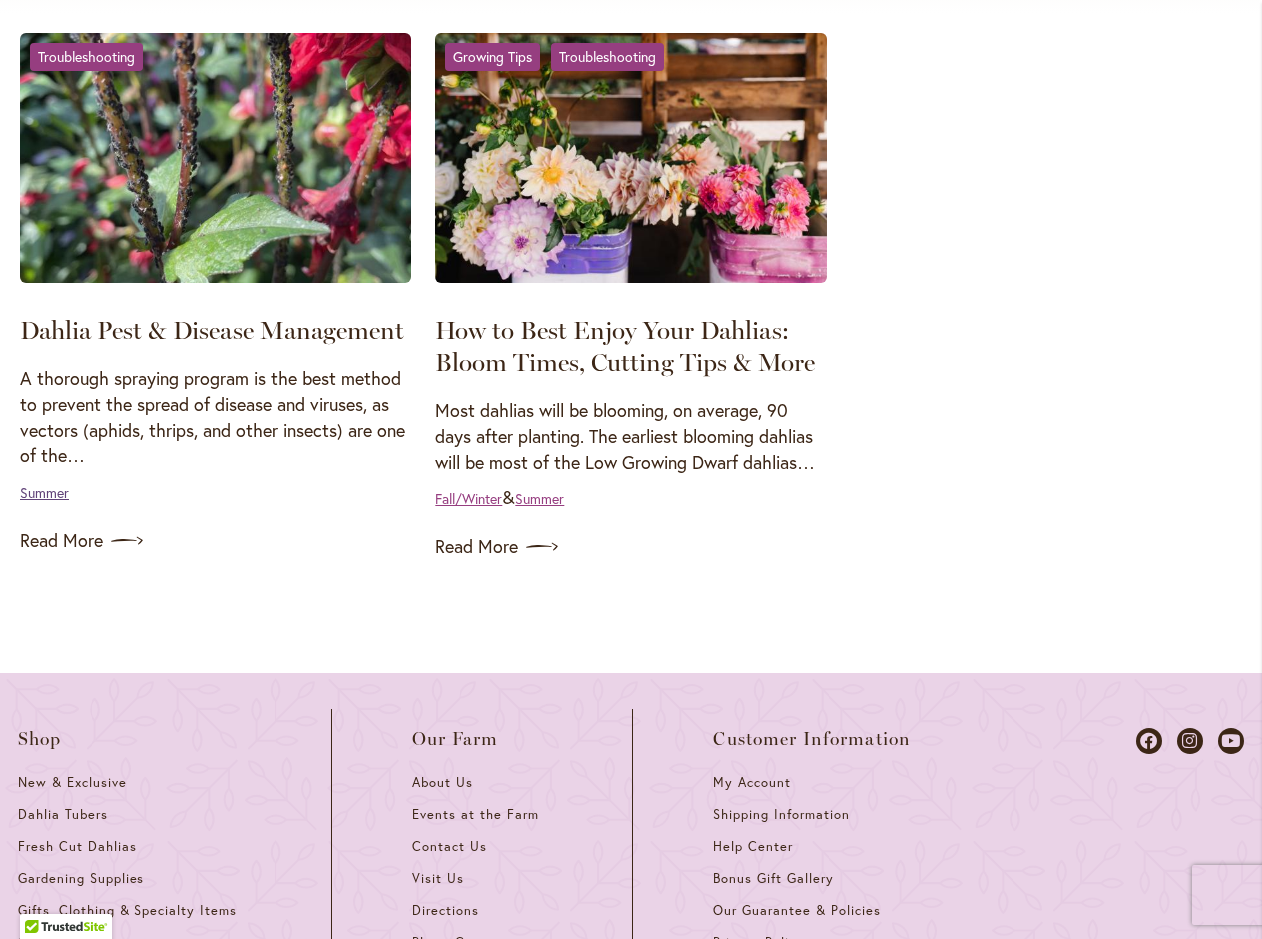 click on "Summer" at bounding box center [44, 492] 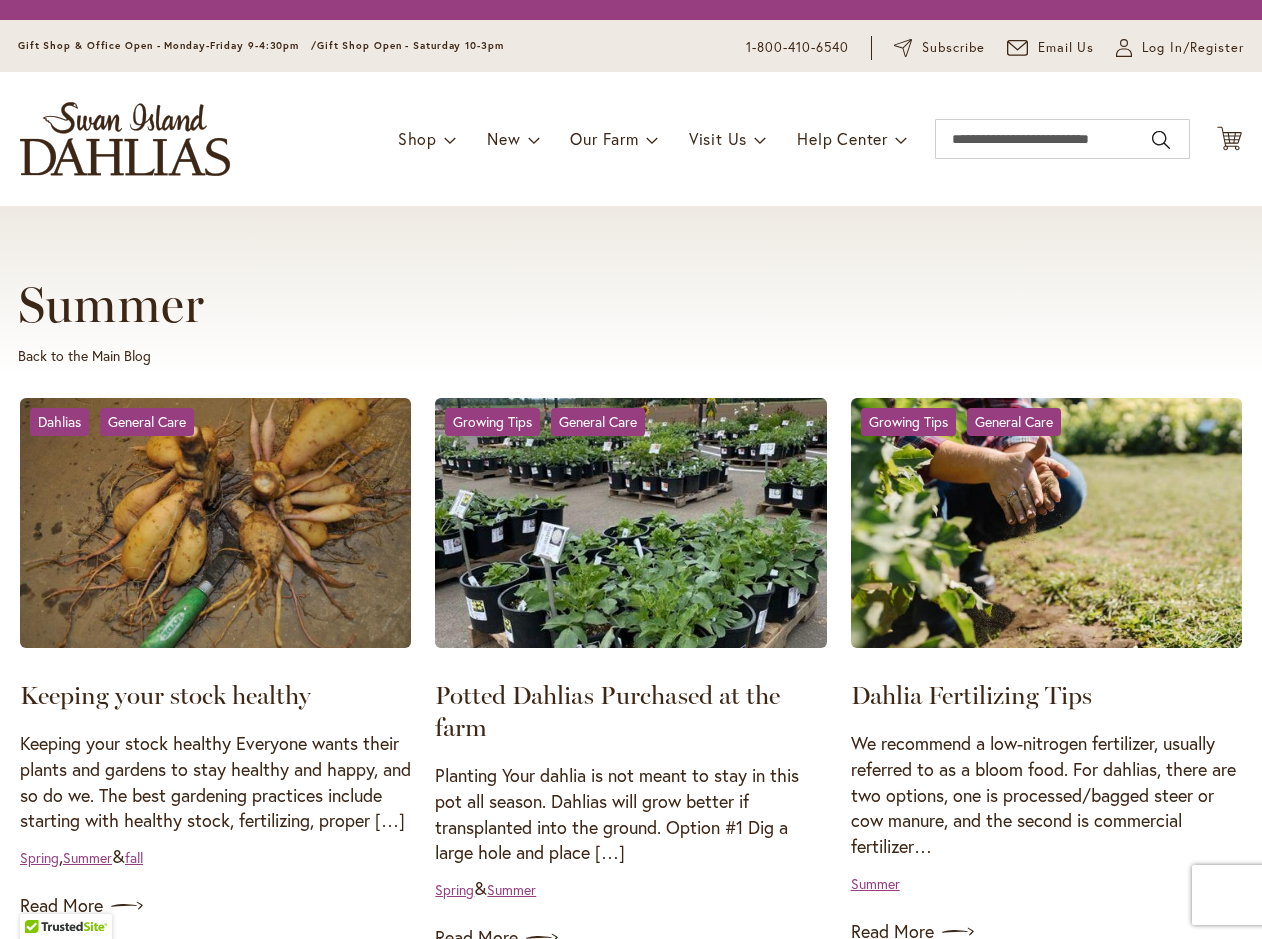 scroll, scrollTop: 0, scrollLeft: 0, axis: both 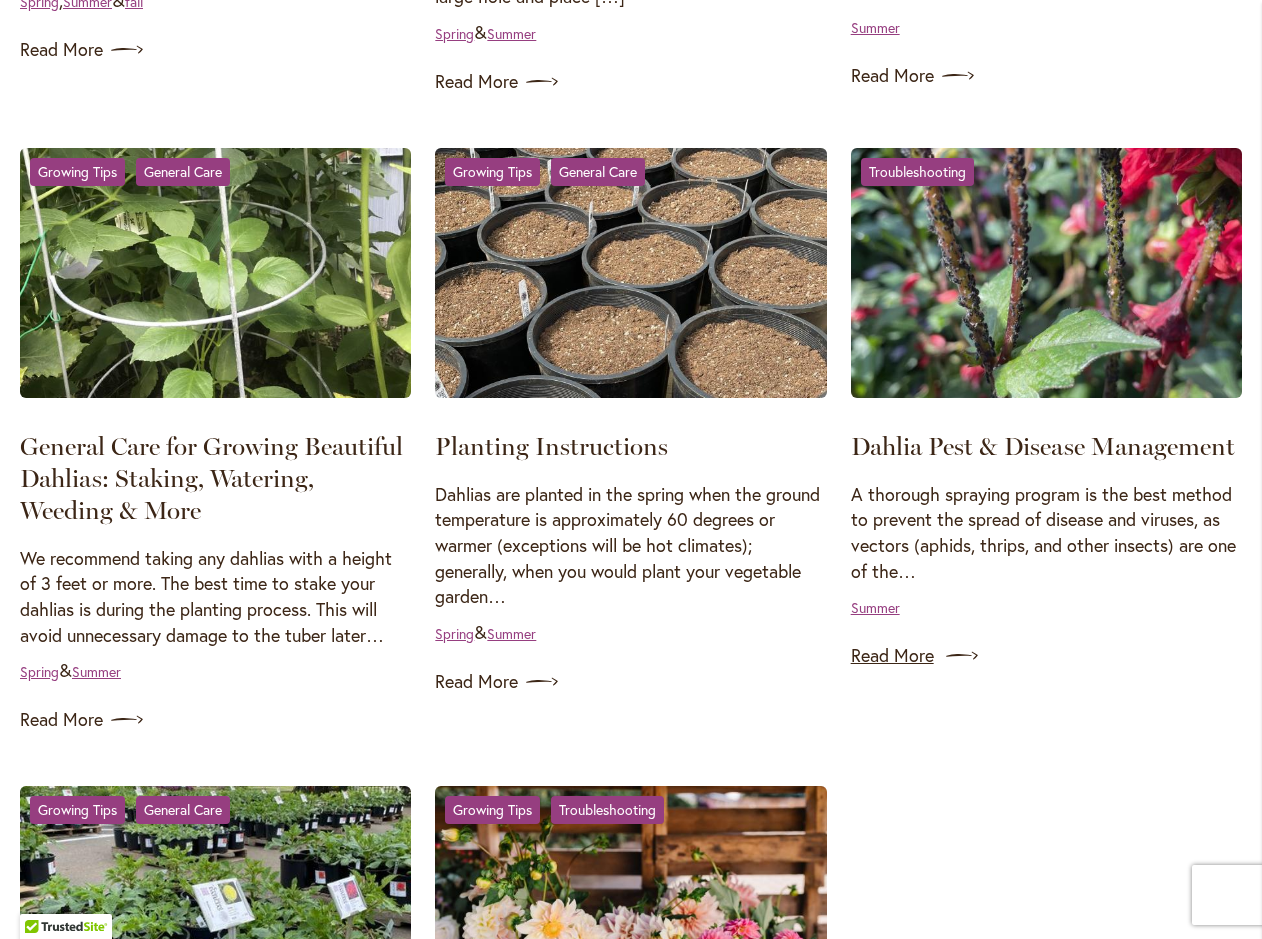 click on "Read More" at bounding box center [1046, 656] 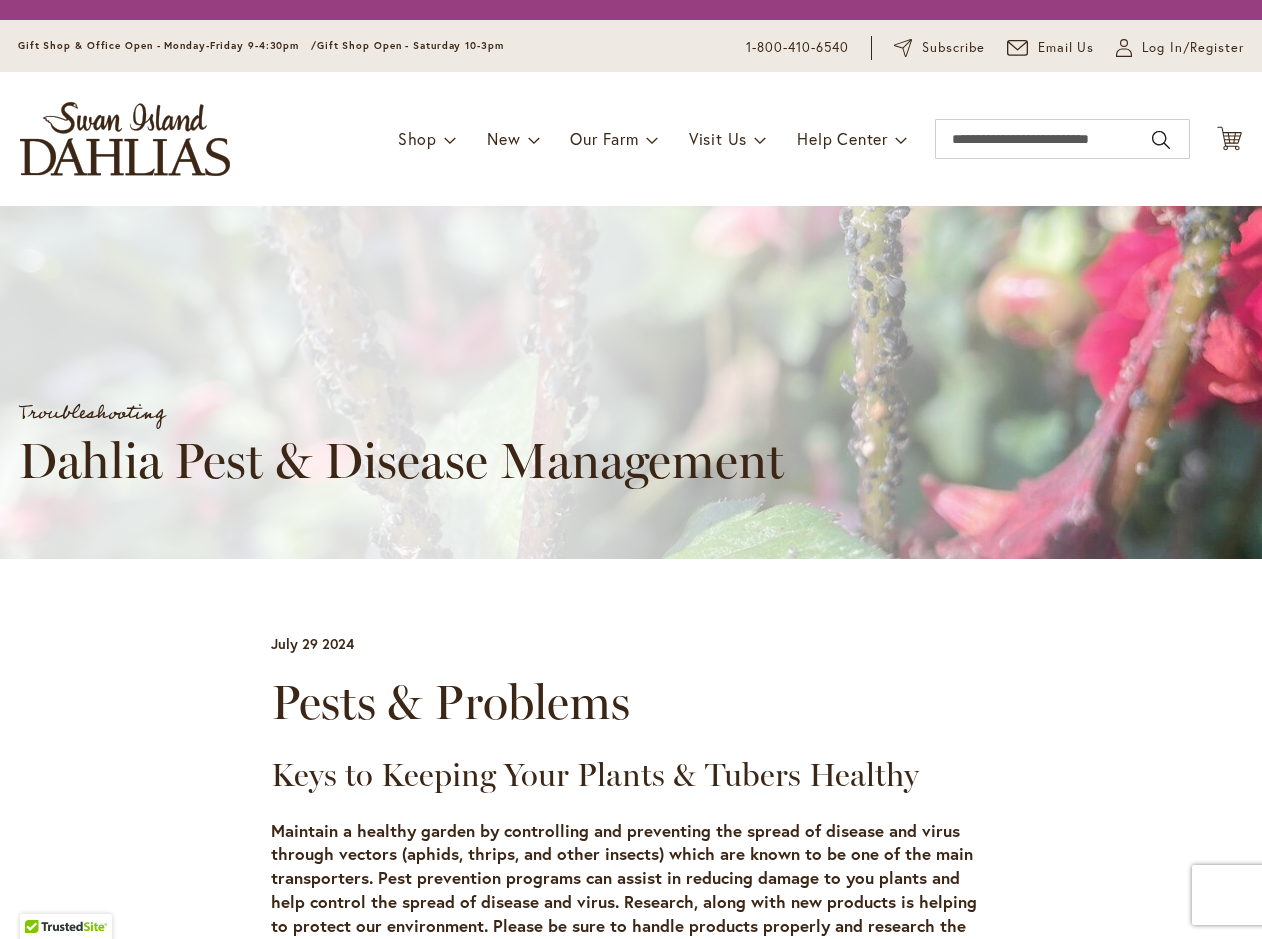scroll, scrollTop: 0, scrollLeft: 0, axis: both 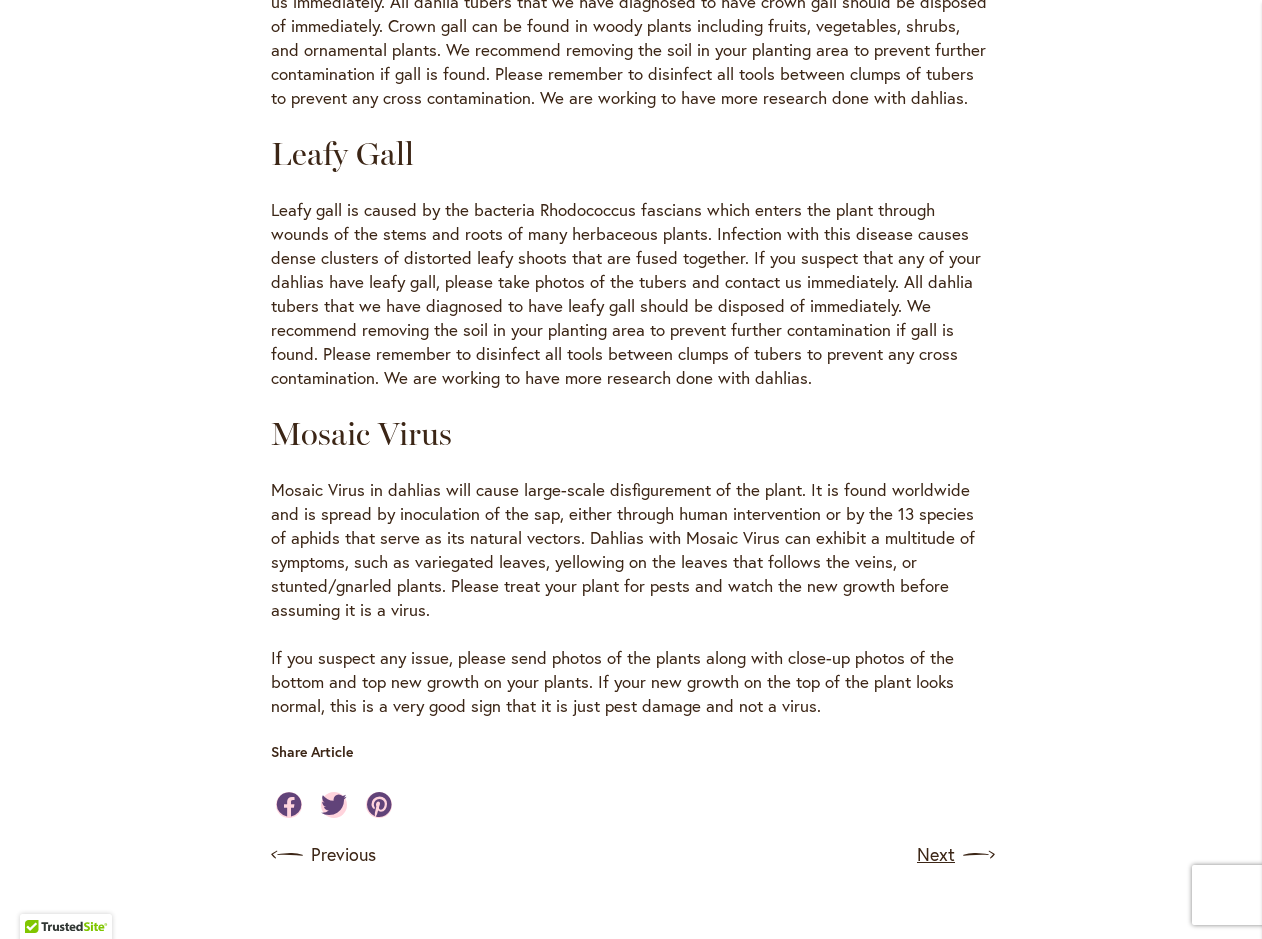 click on "Next" at bounding box center (954, 855) 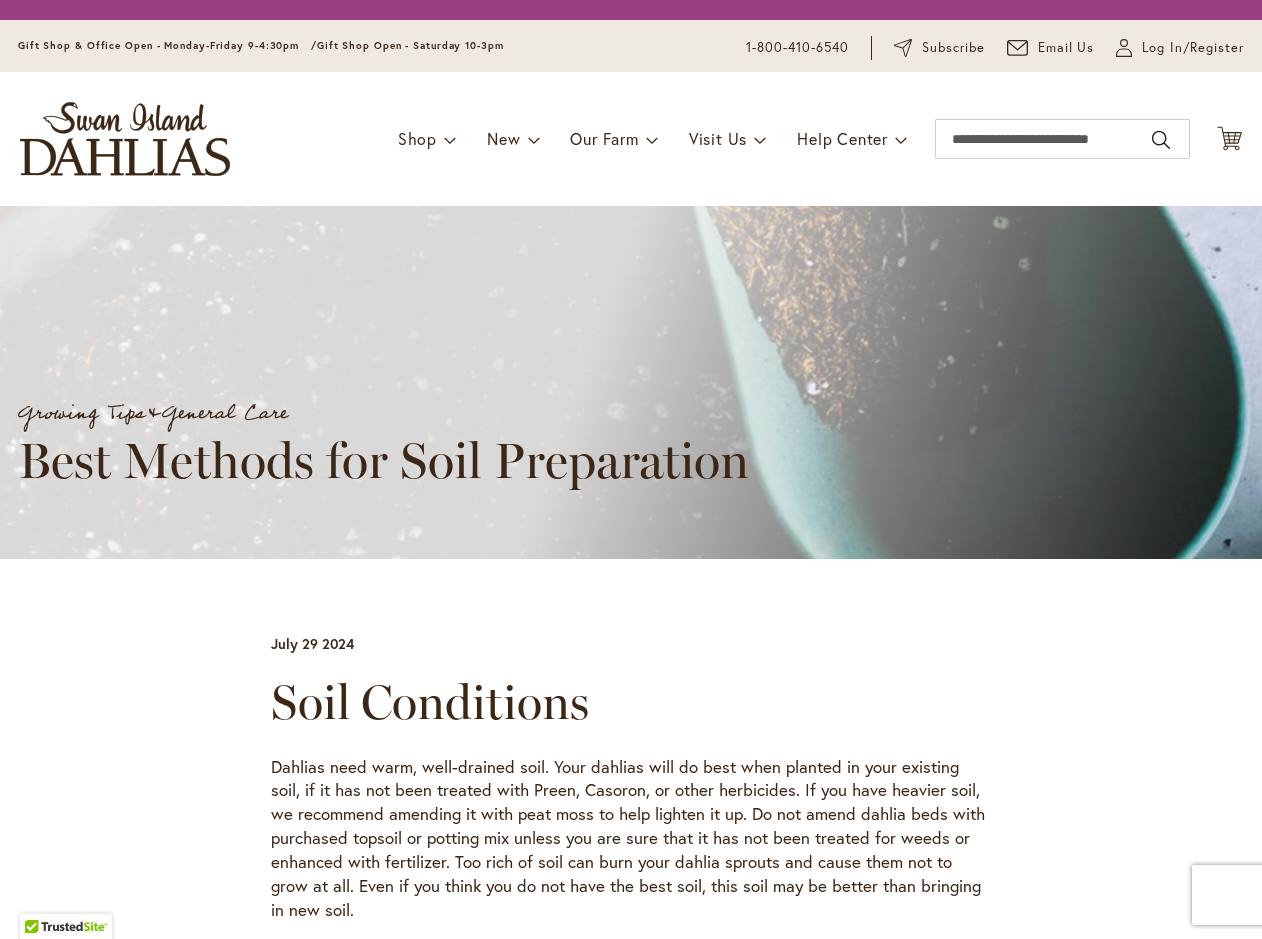 scroll, scrollTop: 0, scrollLeft: 0, axis: both 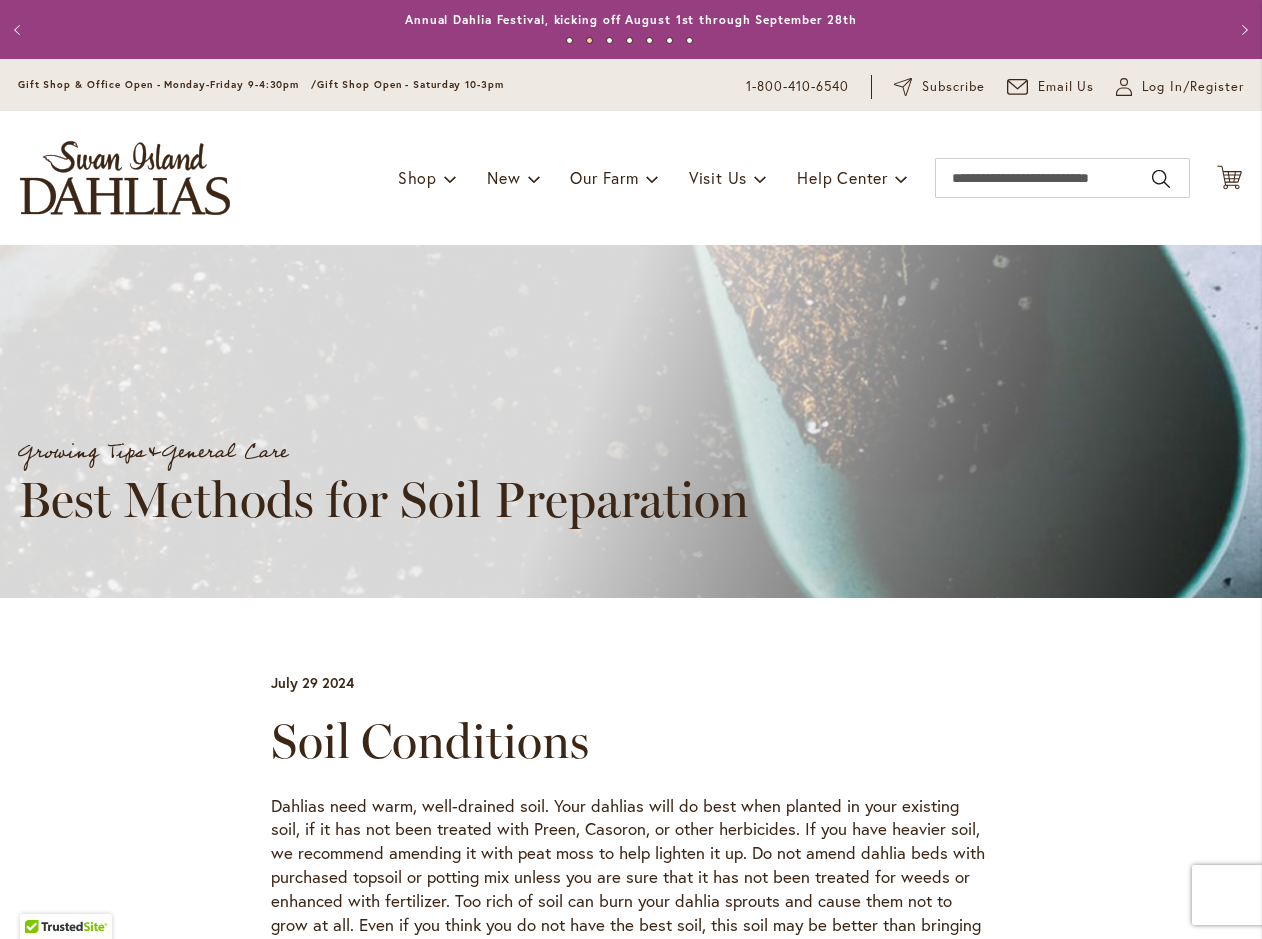 click on "Previous" at bounding box center (20, 30) 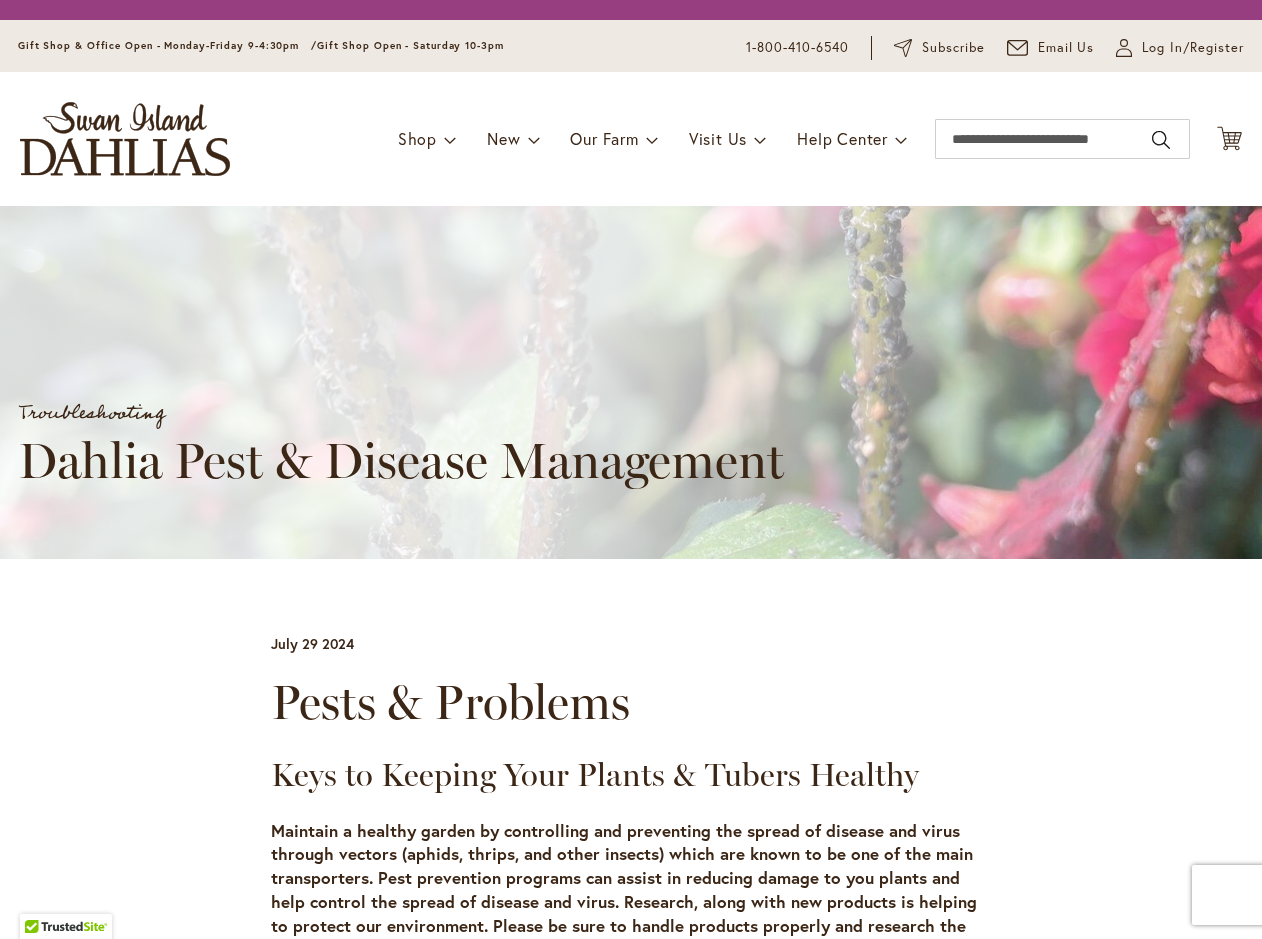 scroll, scrollTop: 0, scrollLeft: 0, axis: both 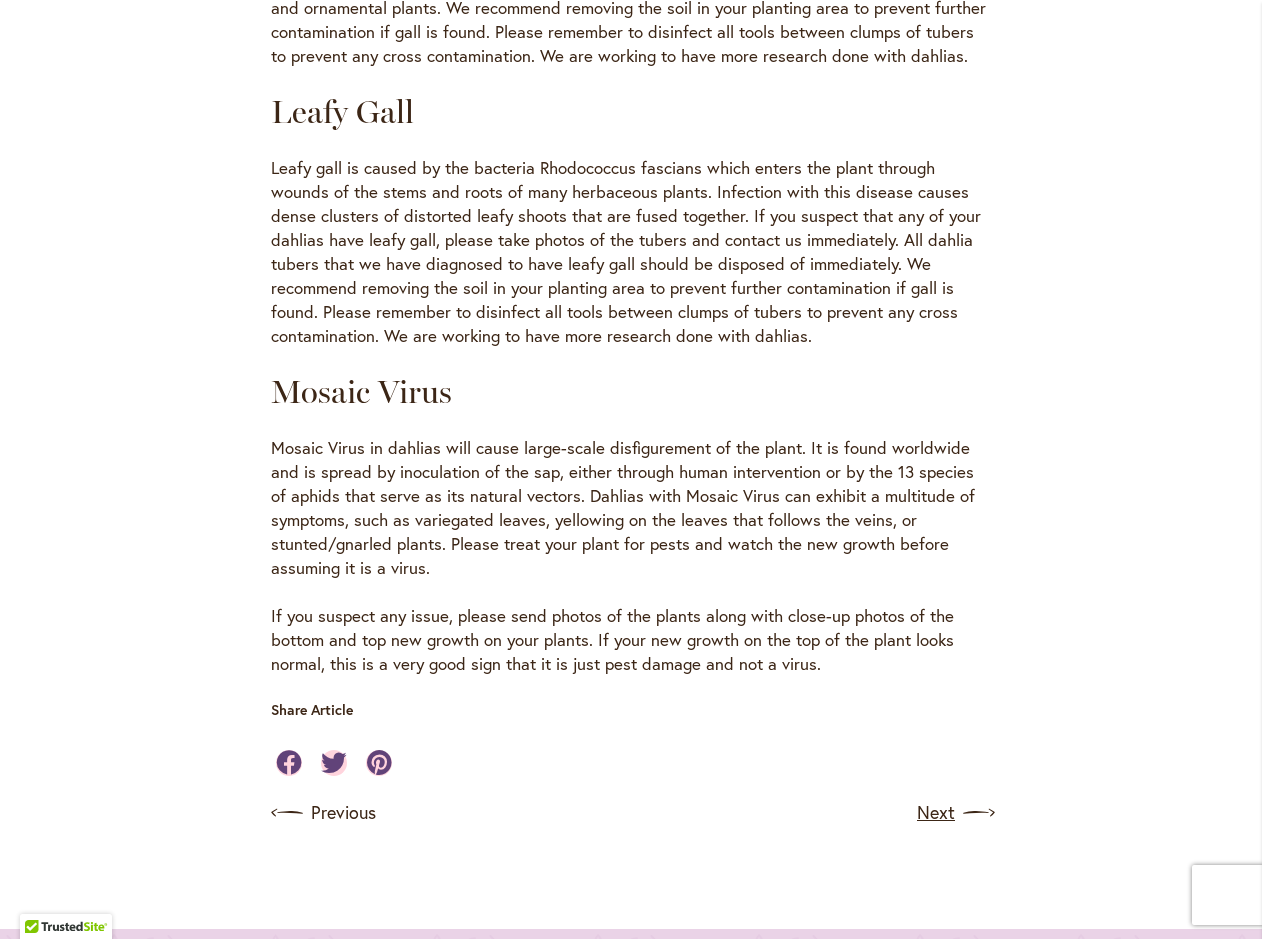 click on "Next" at bounding box center (954, 813) 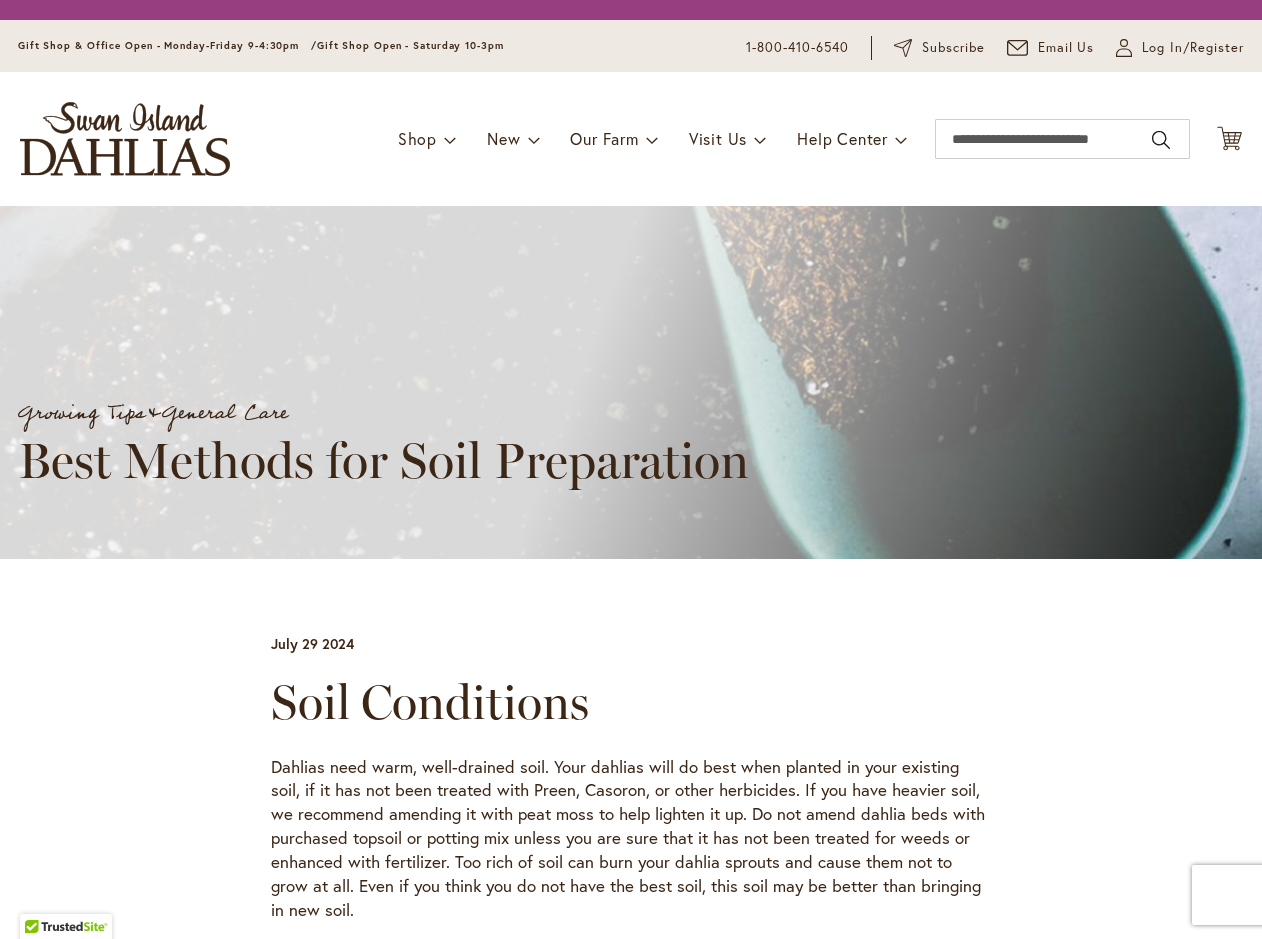 scroll, scrollTop: 0, scrollLeft: 0, axis: both 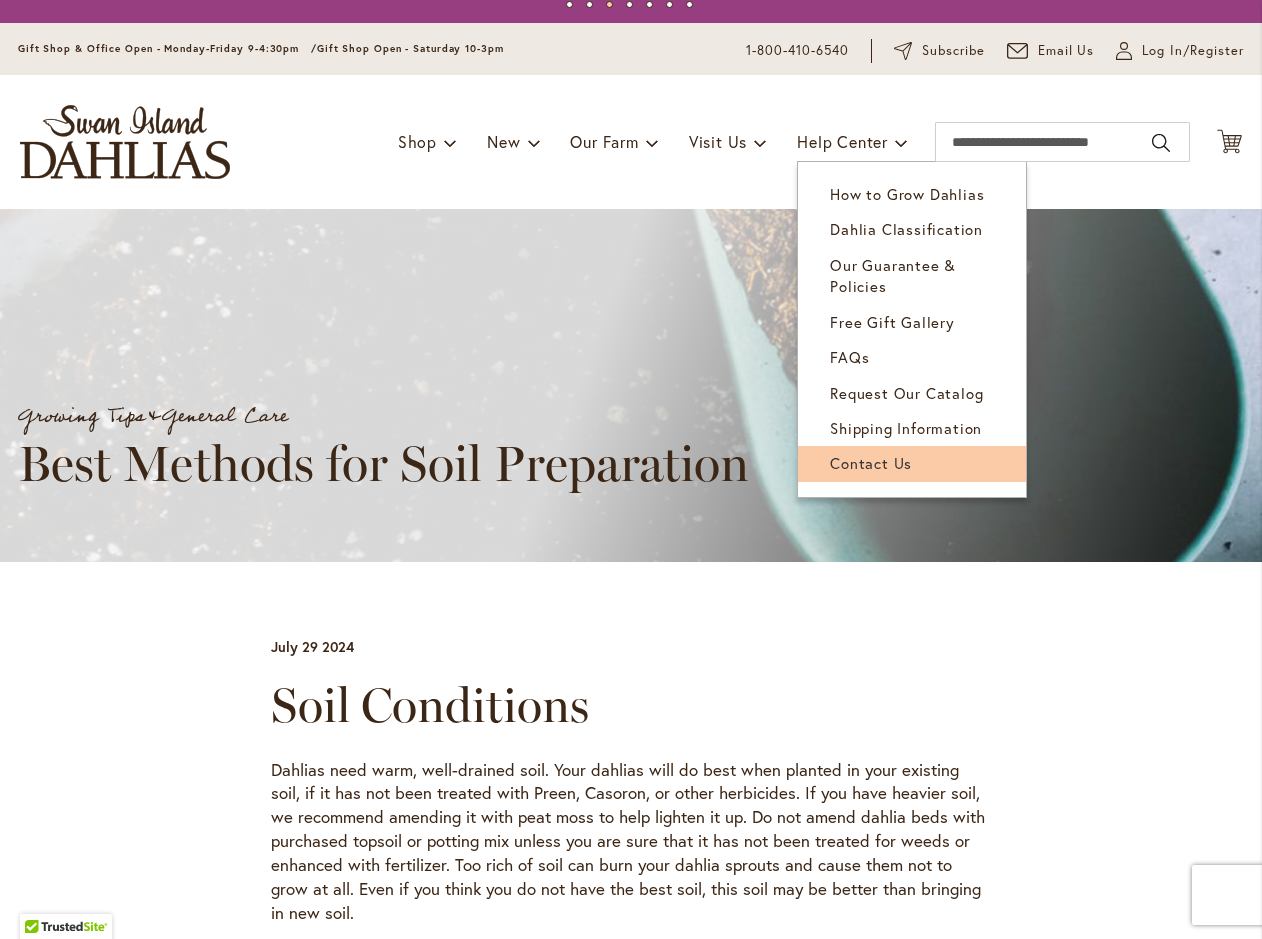 click on "Contact Us" at bounding box center (871, 463) 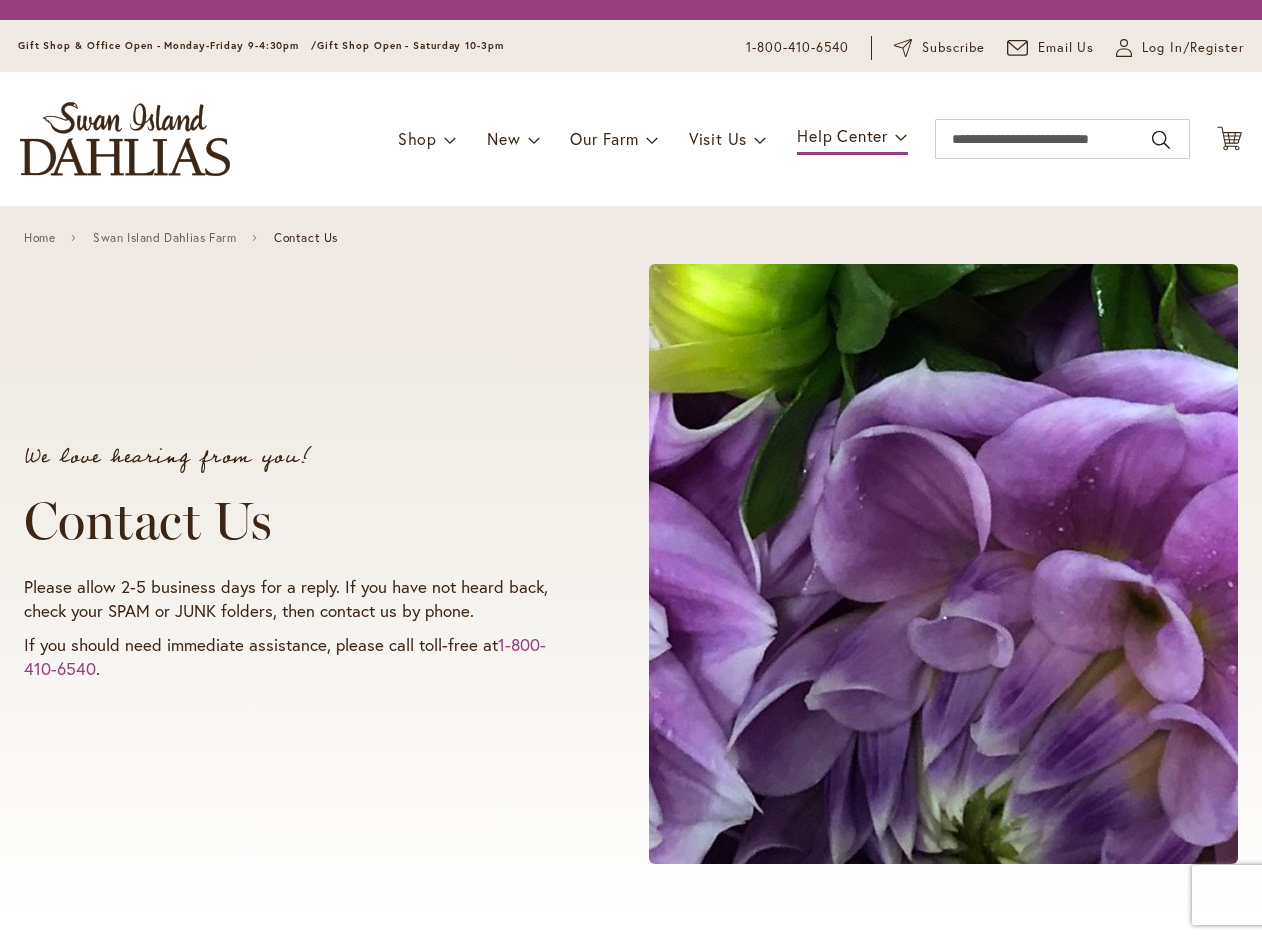 scroll, scrollTop: 0, scrollLeft: 0, axis: both 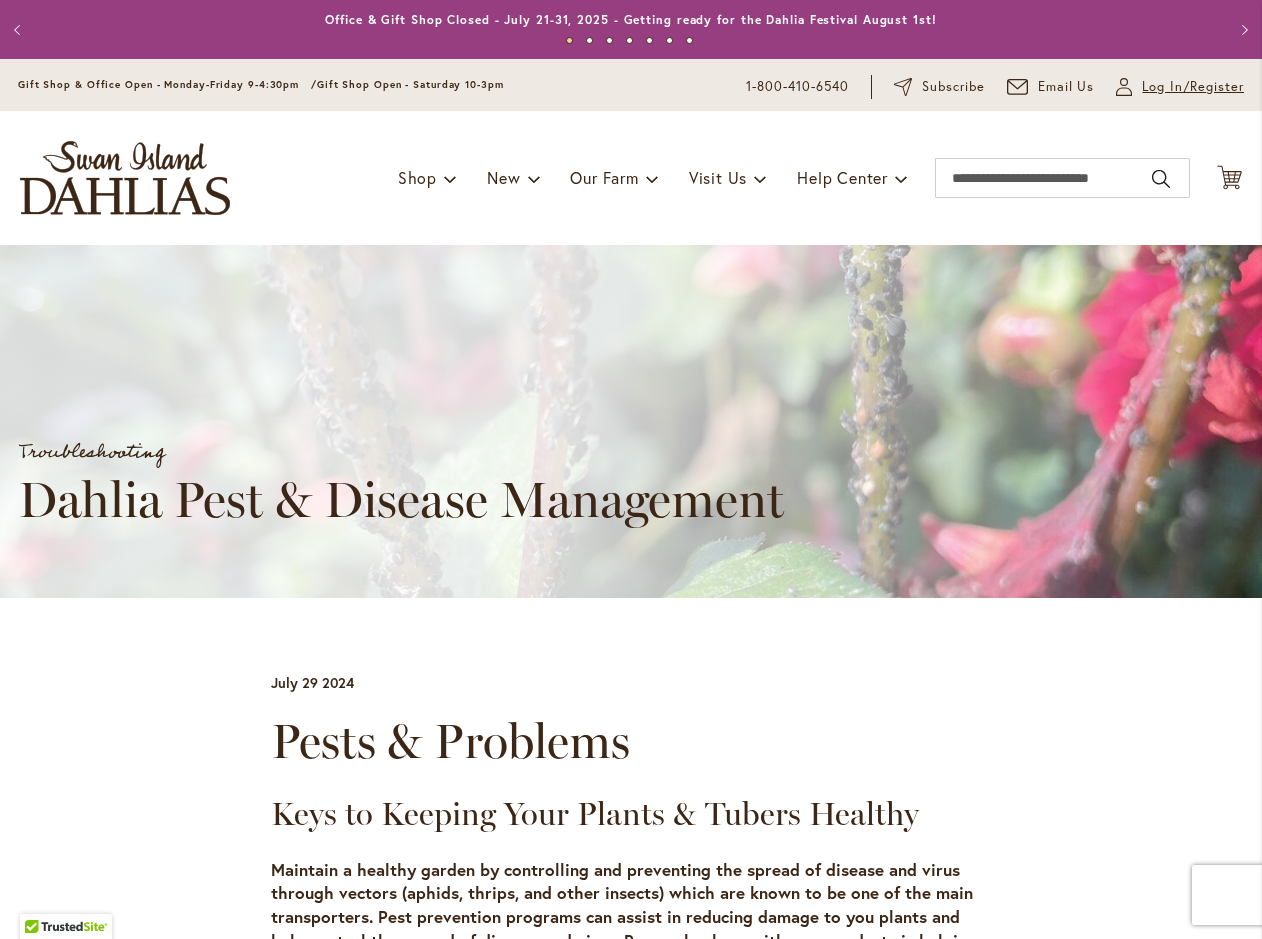 click on "Log In/Register" at bounding box center (1193, 87) 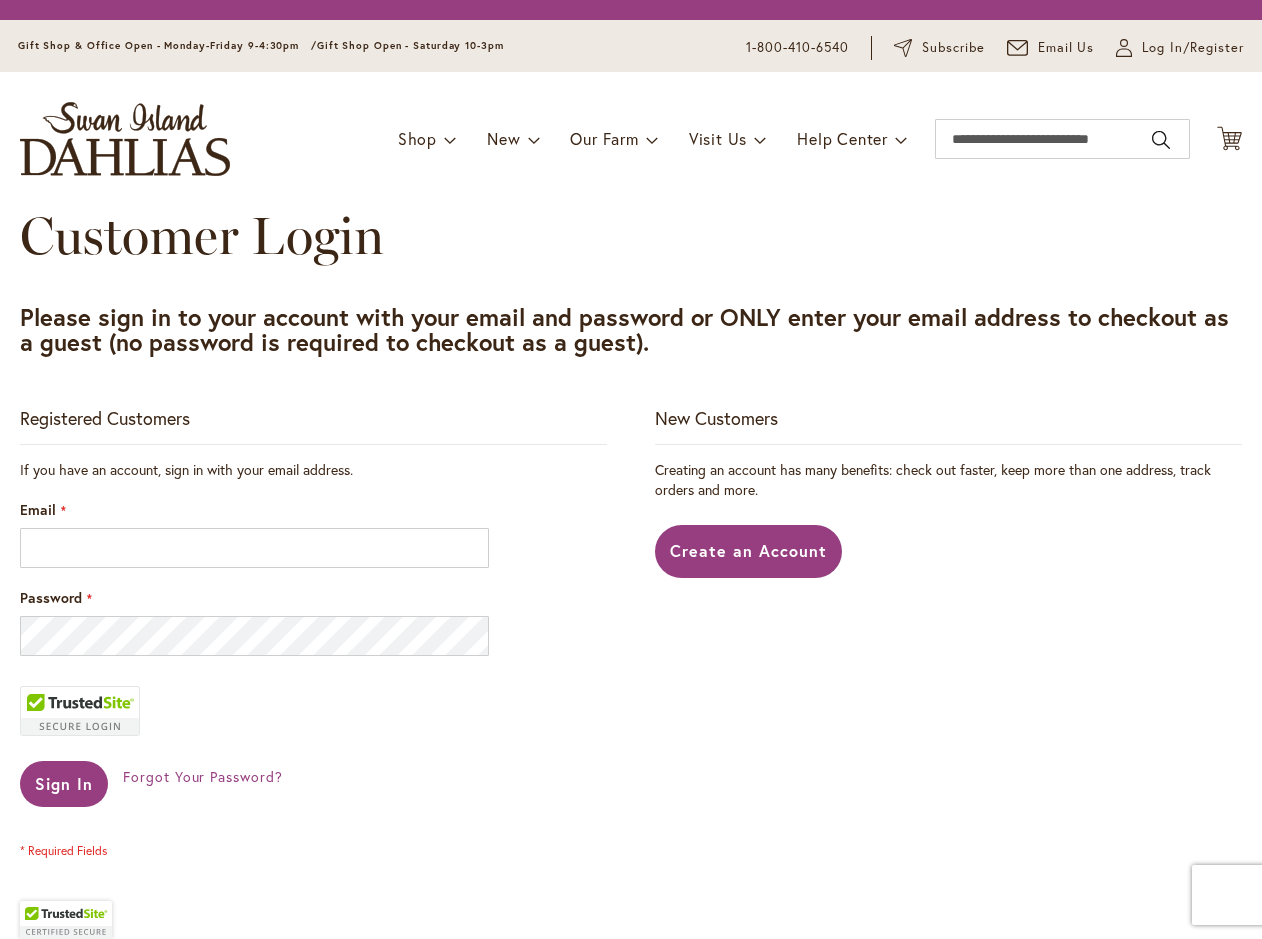 scroll, scrollTop: 0, scrollLeft: 0, axis: both 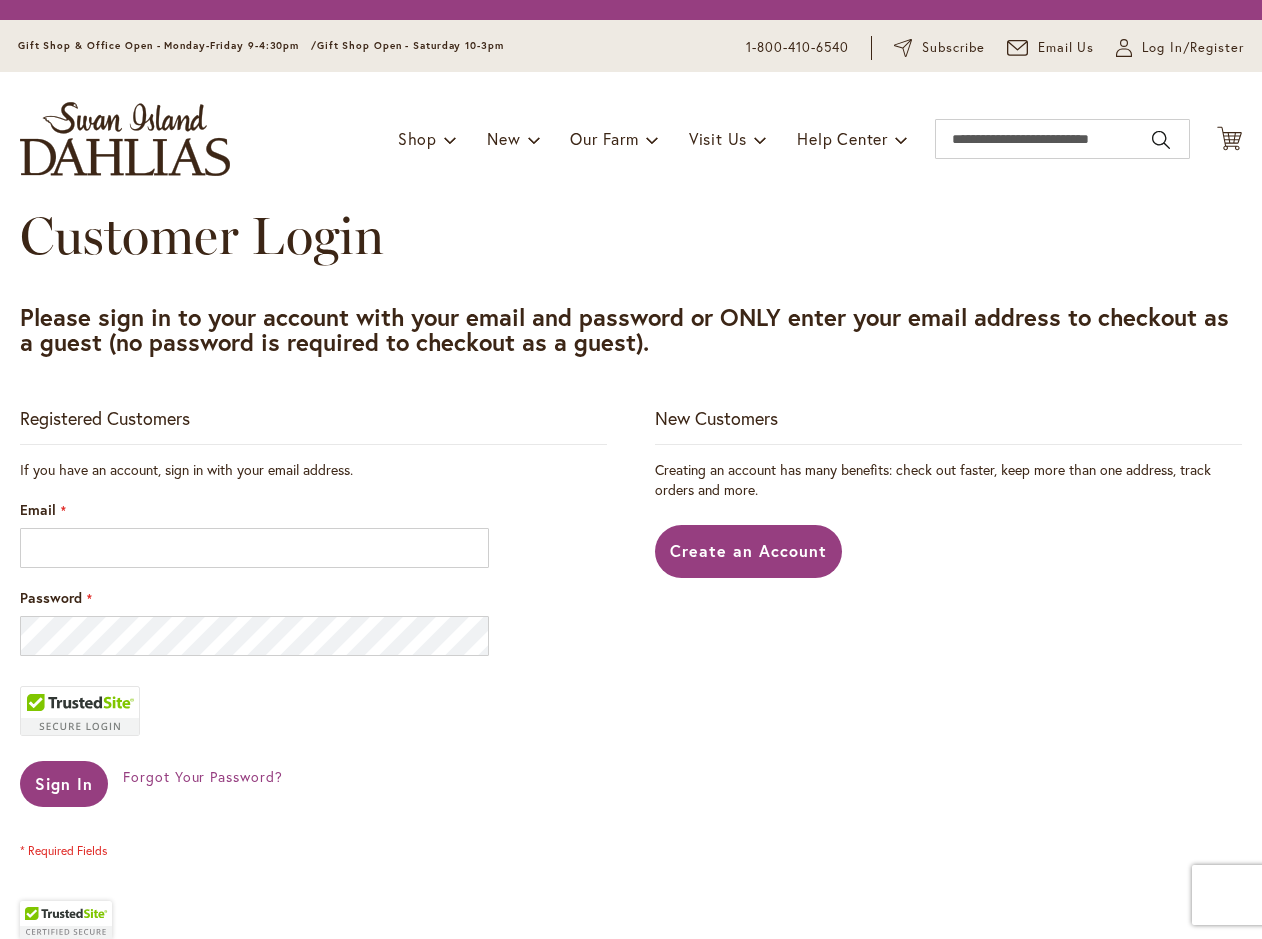 click on "Email" at bounding box center (313, 534) 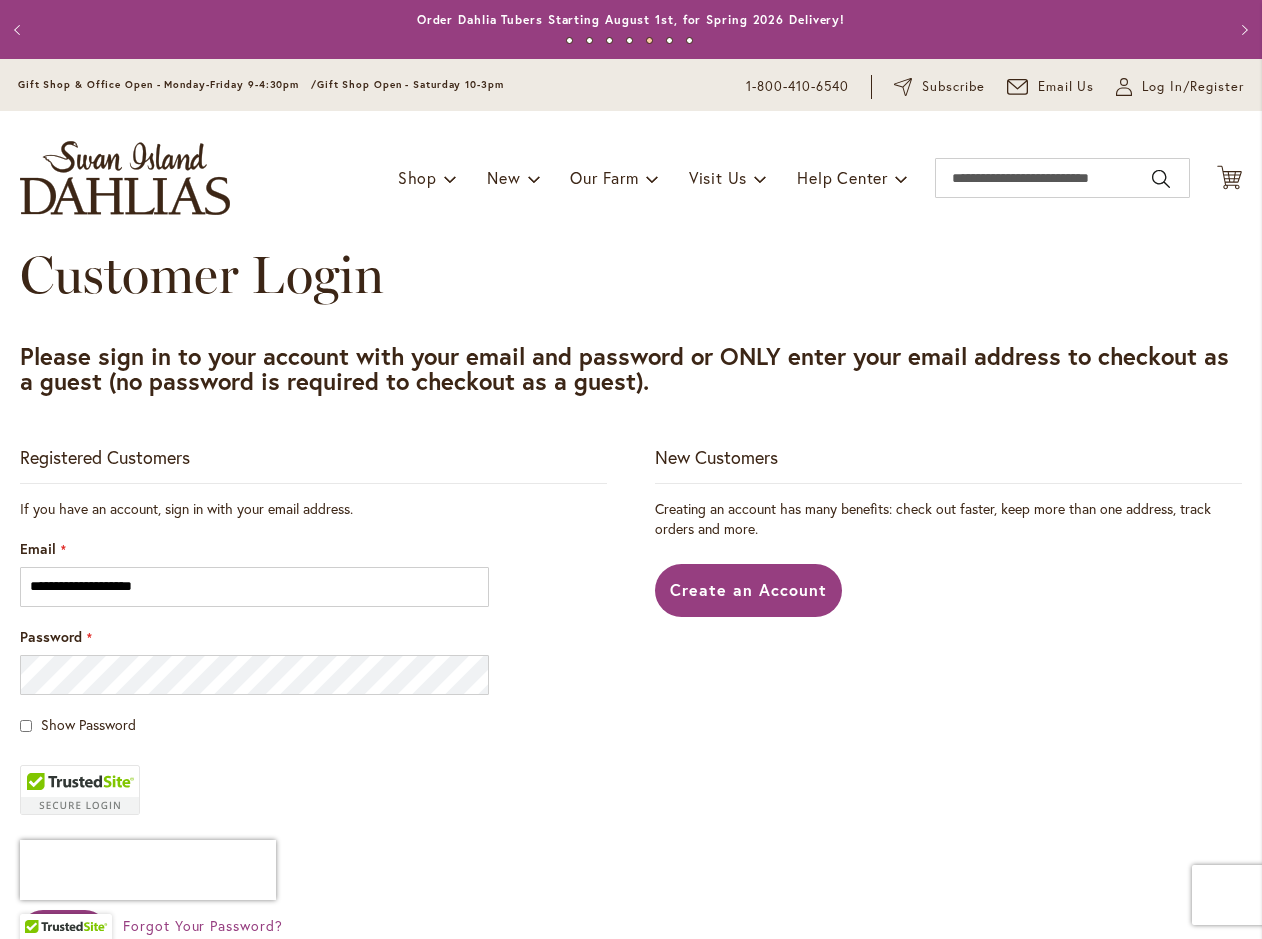 type on "**********" 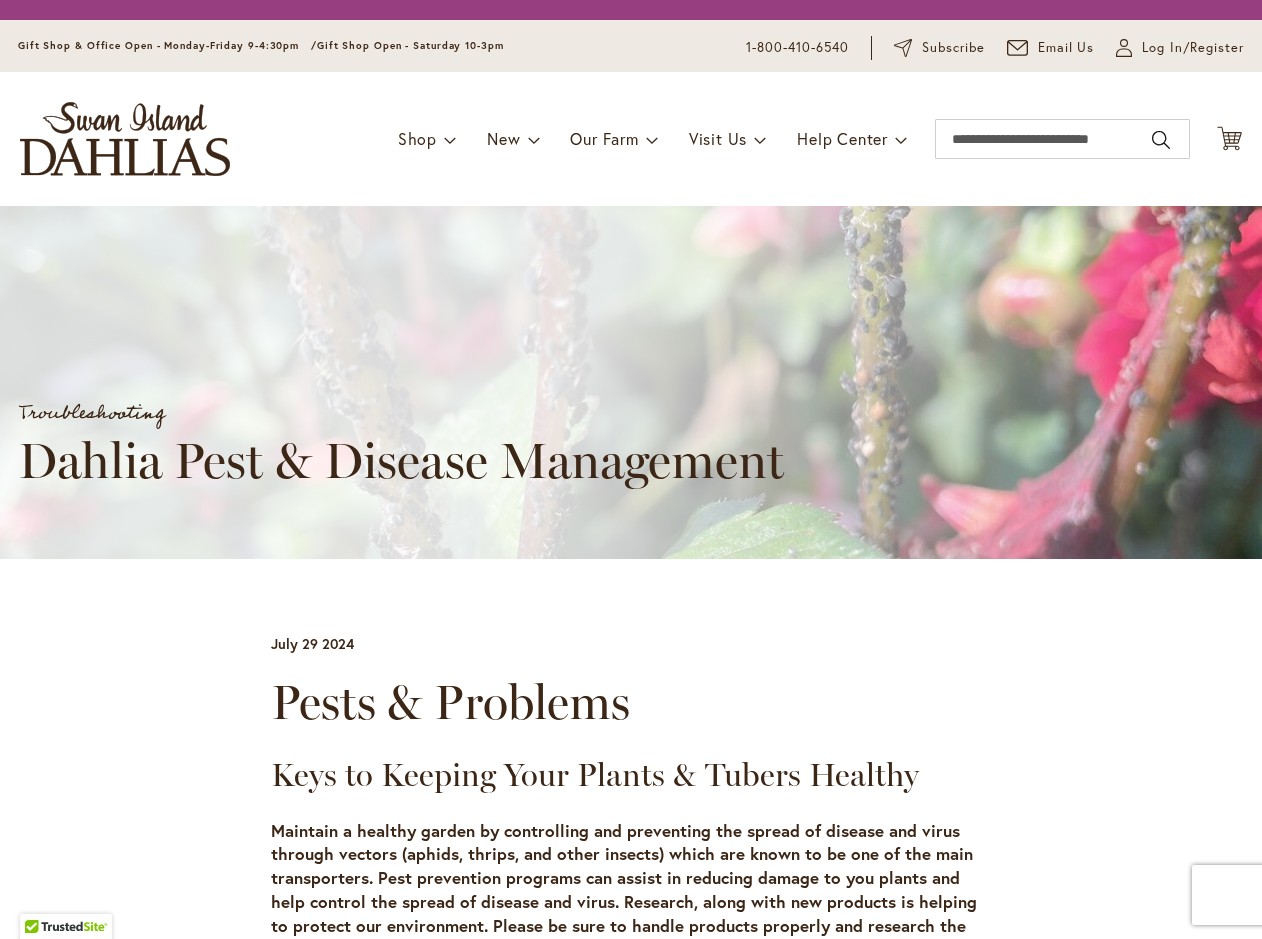 scroll, scrollTop: 0, scrollLeft: 0, axis: both 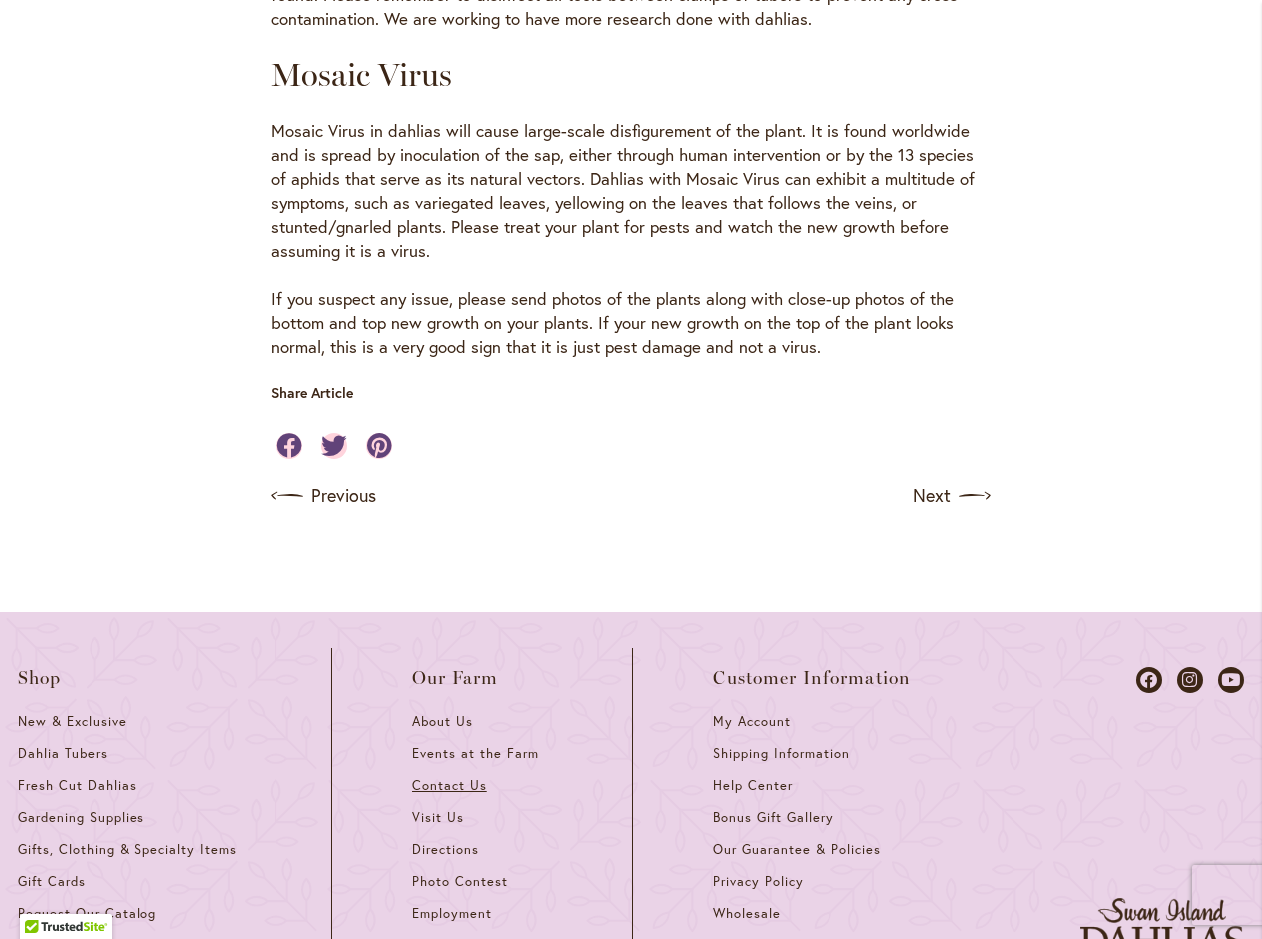 click on "Contact Us" at bounding box center [449, 785] 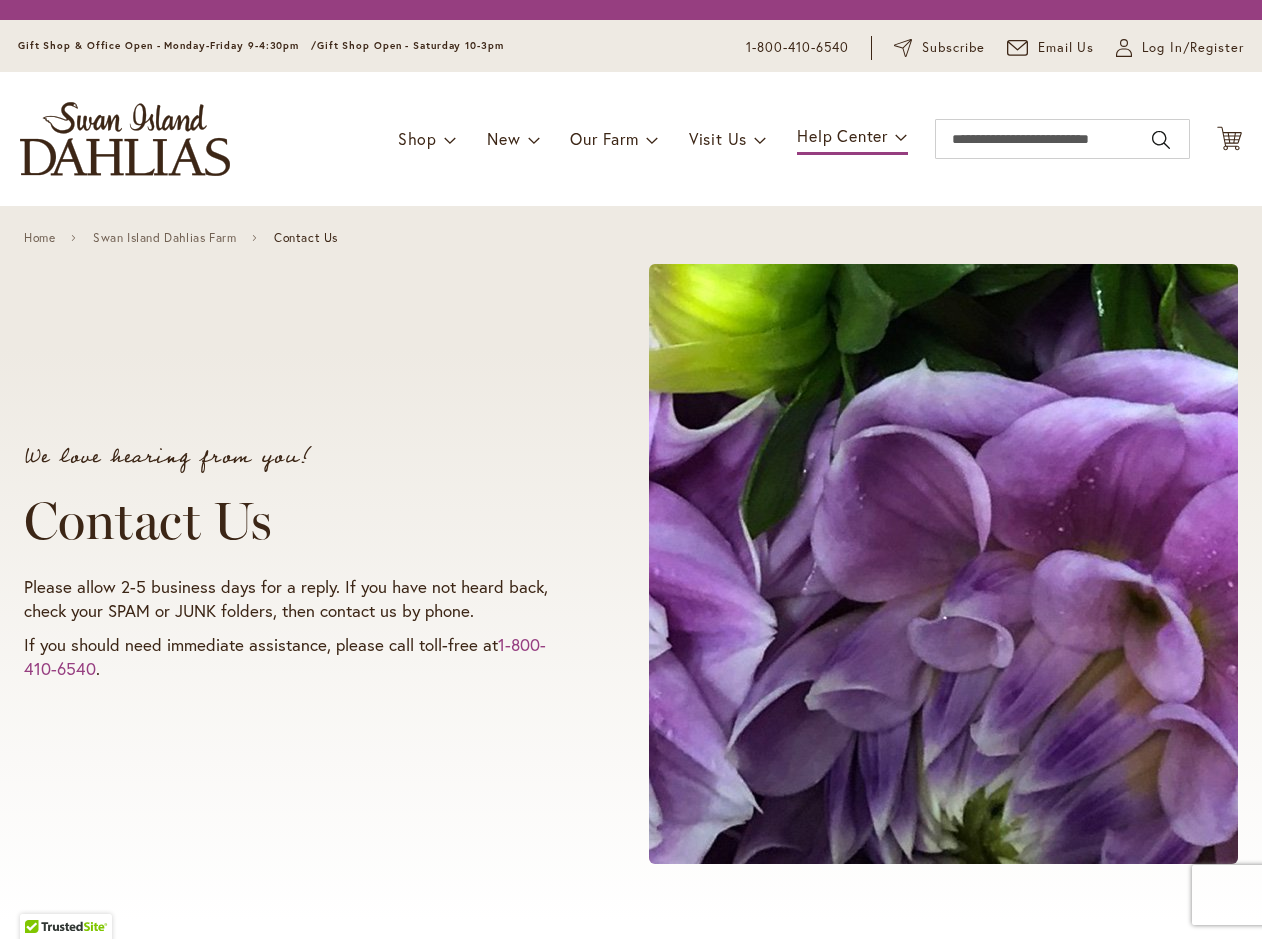 scroll, scrollTop: 0, scrollLeft: 0, axis: both 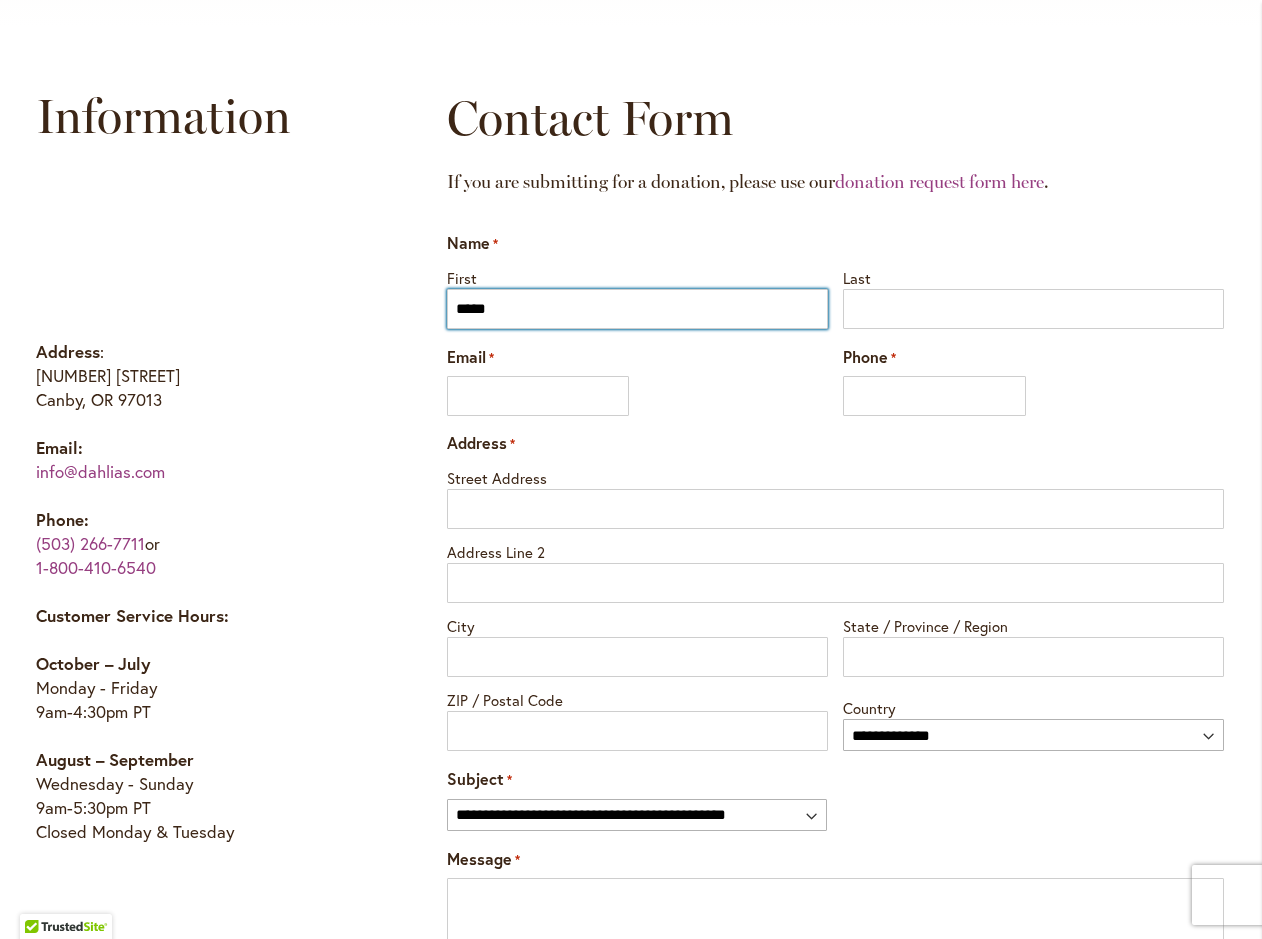 type on "*****" 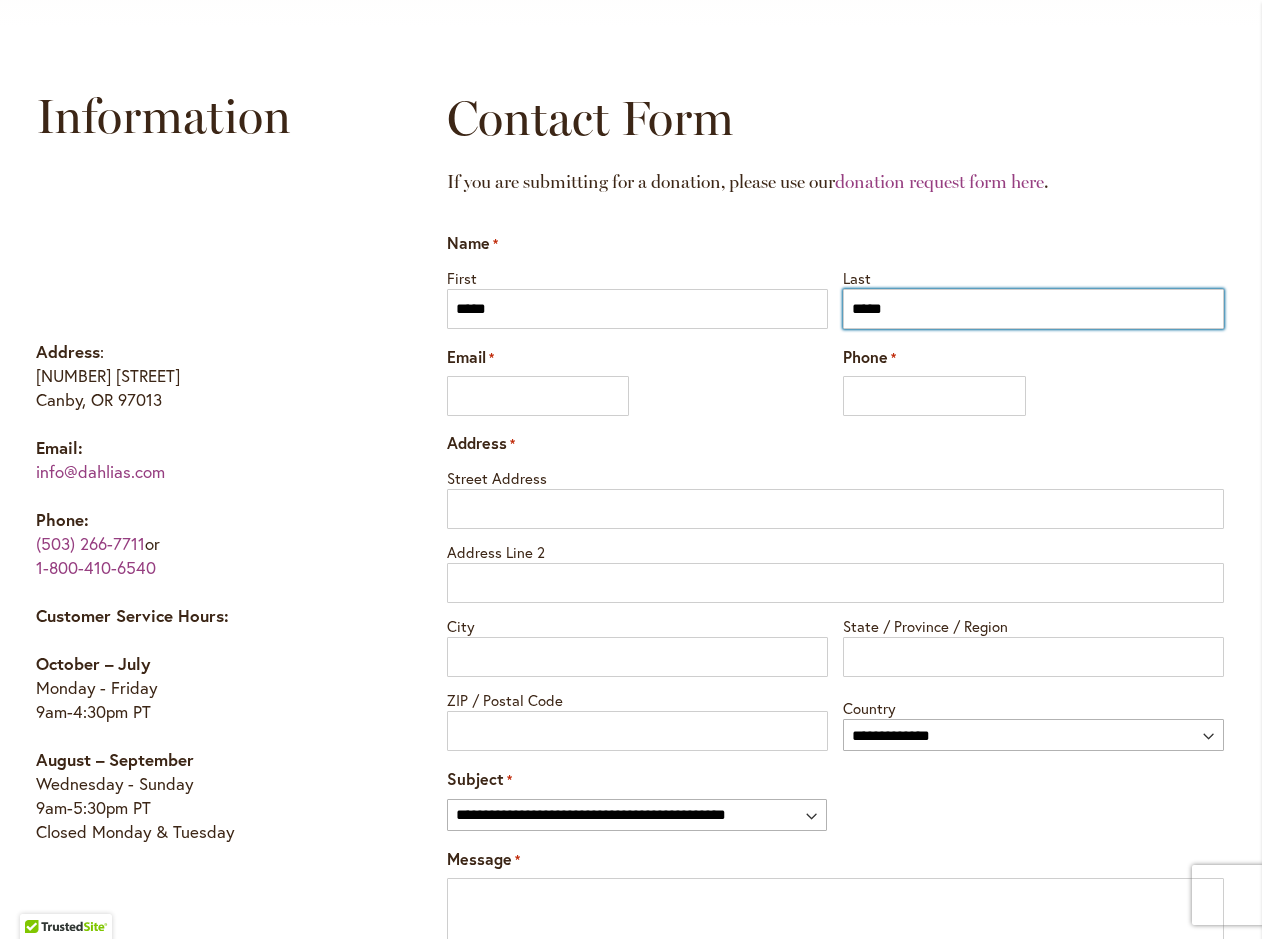 type on "*****" 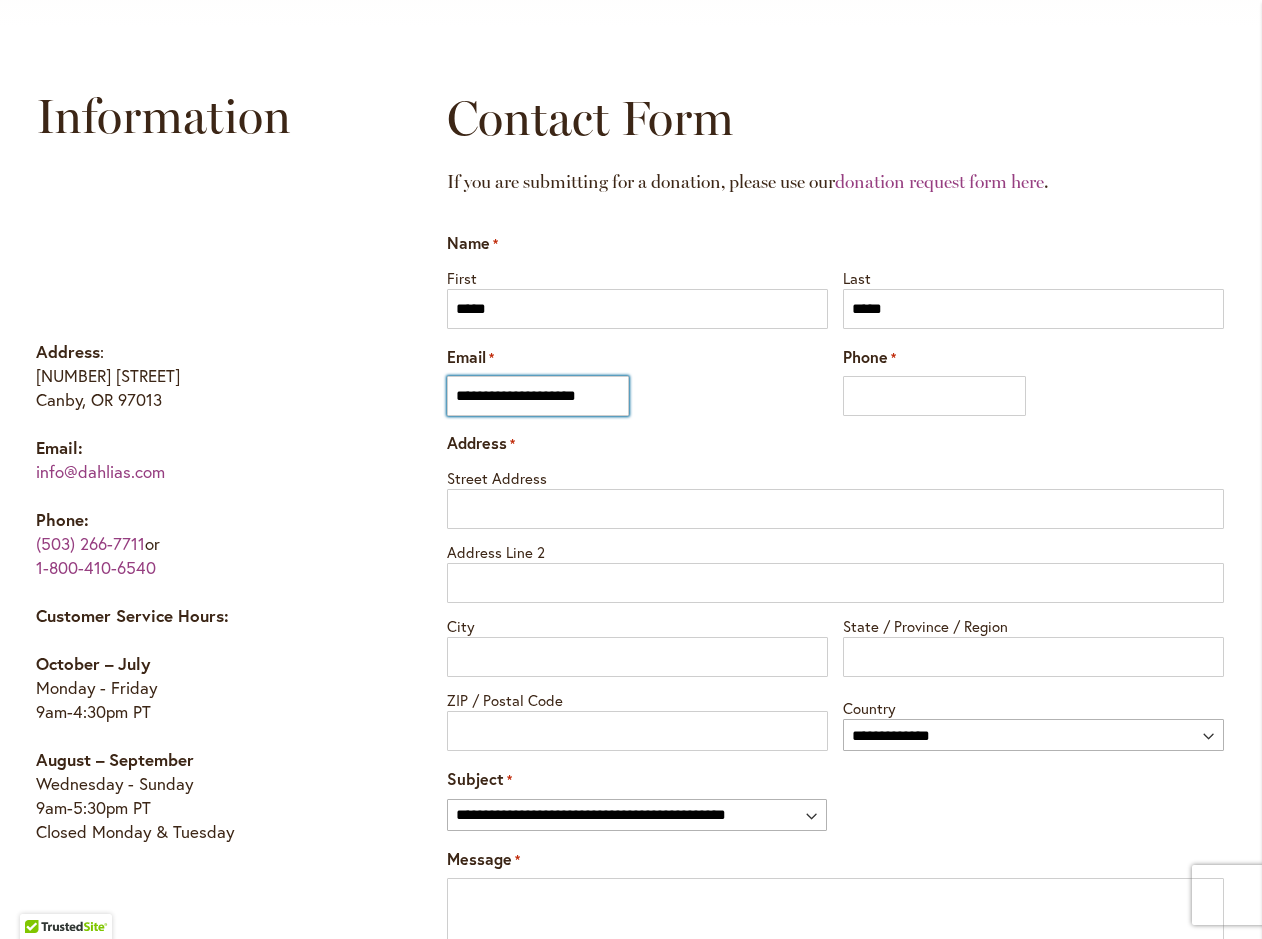 type on "**********" 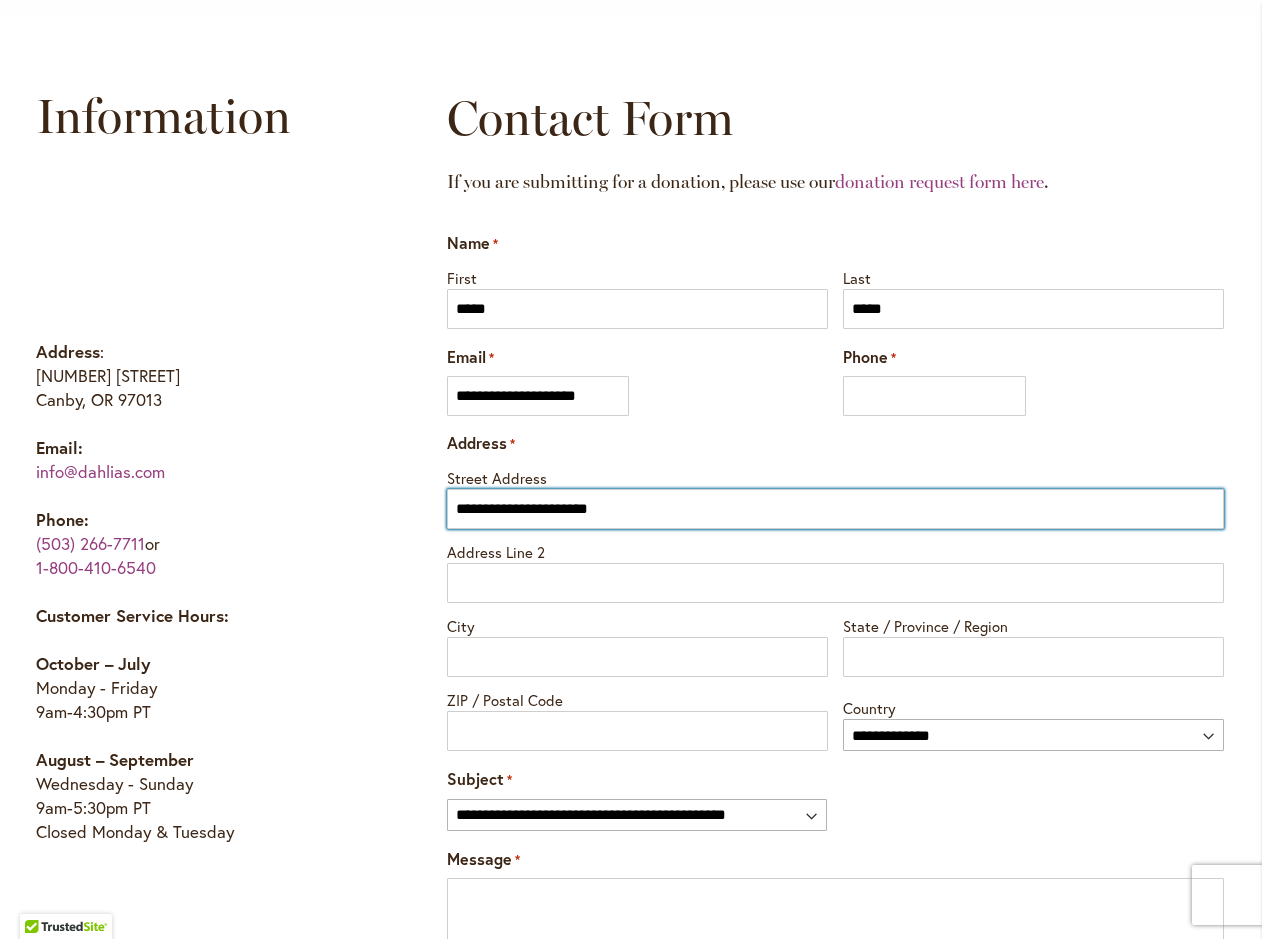 type on "**********" 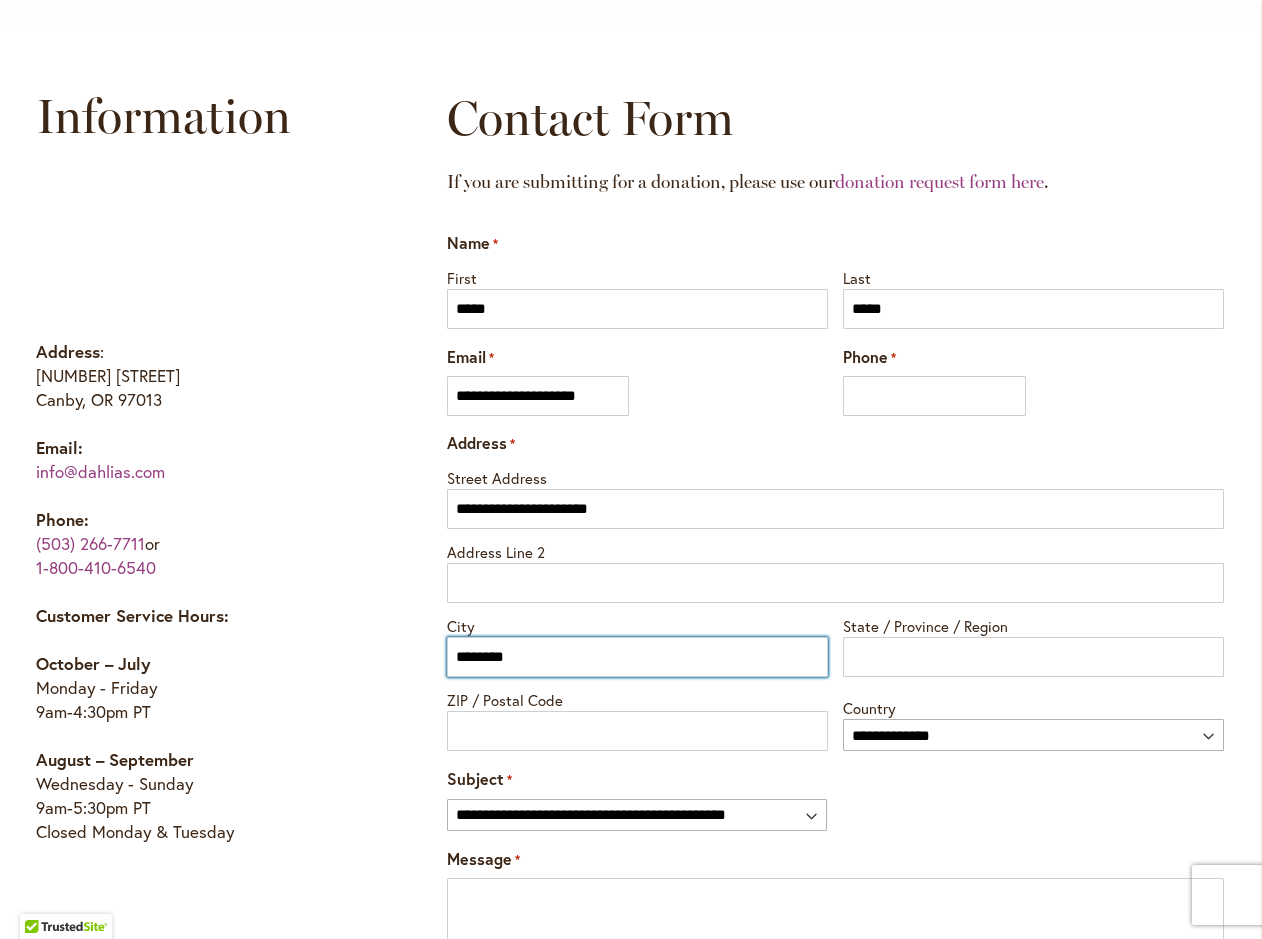 type on "********" 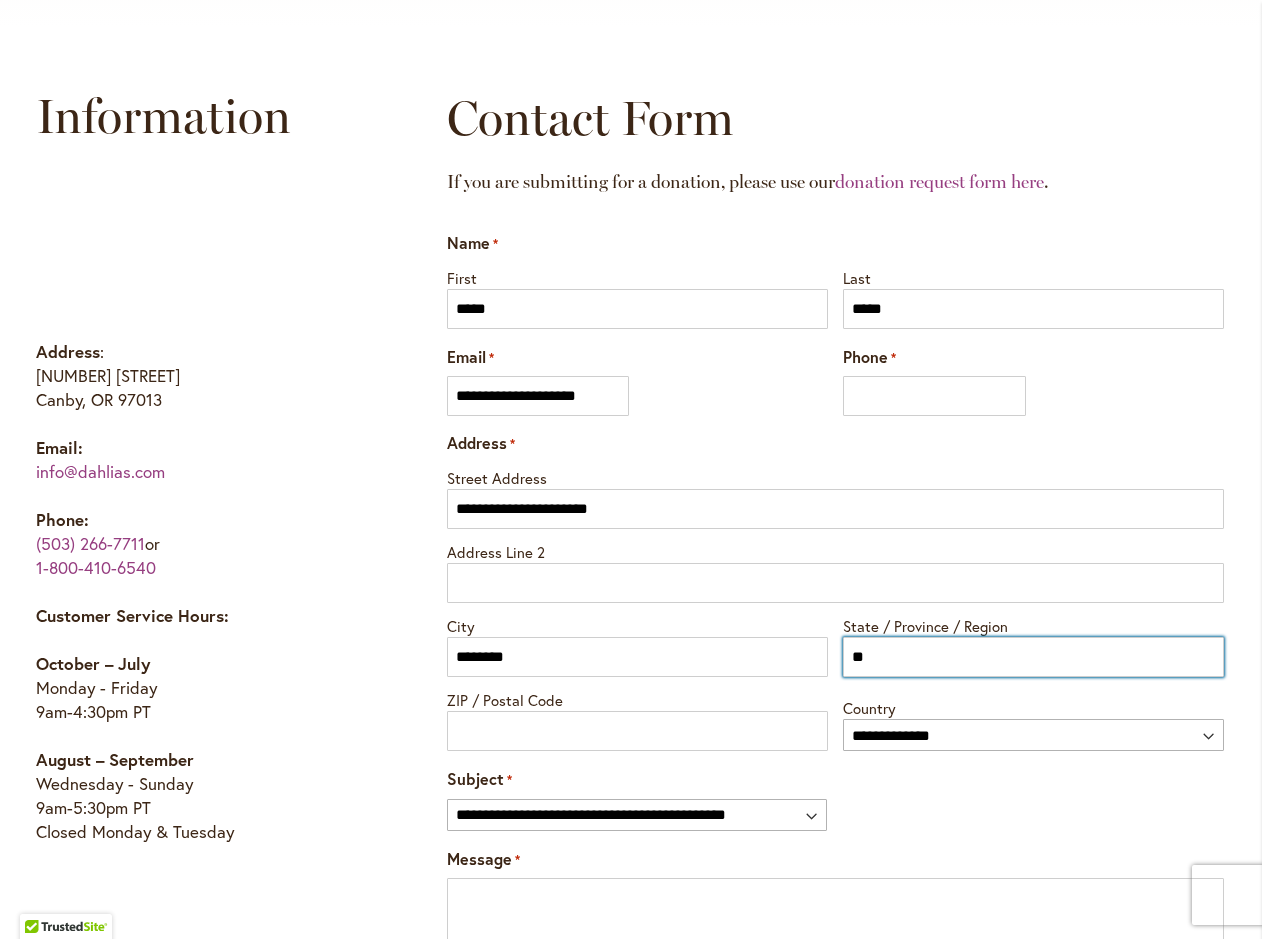 type on "**" 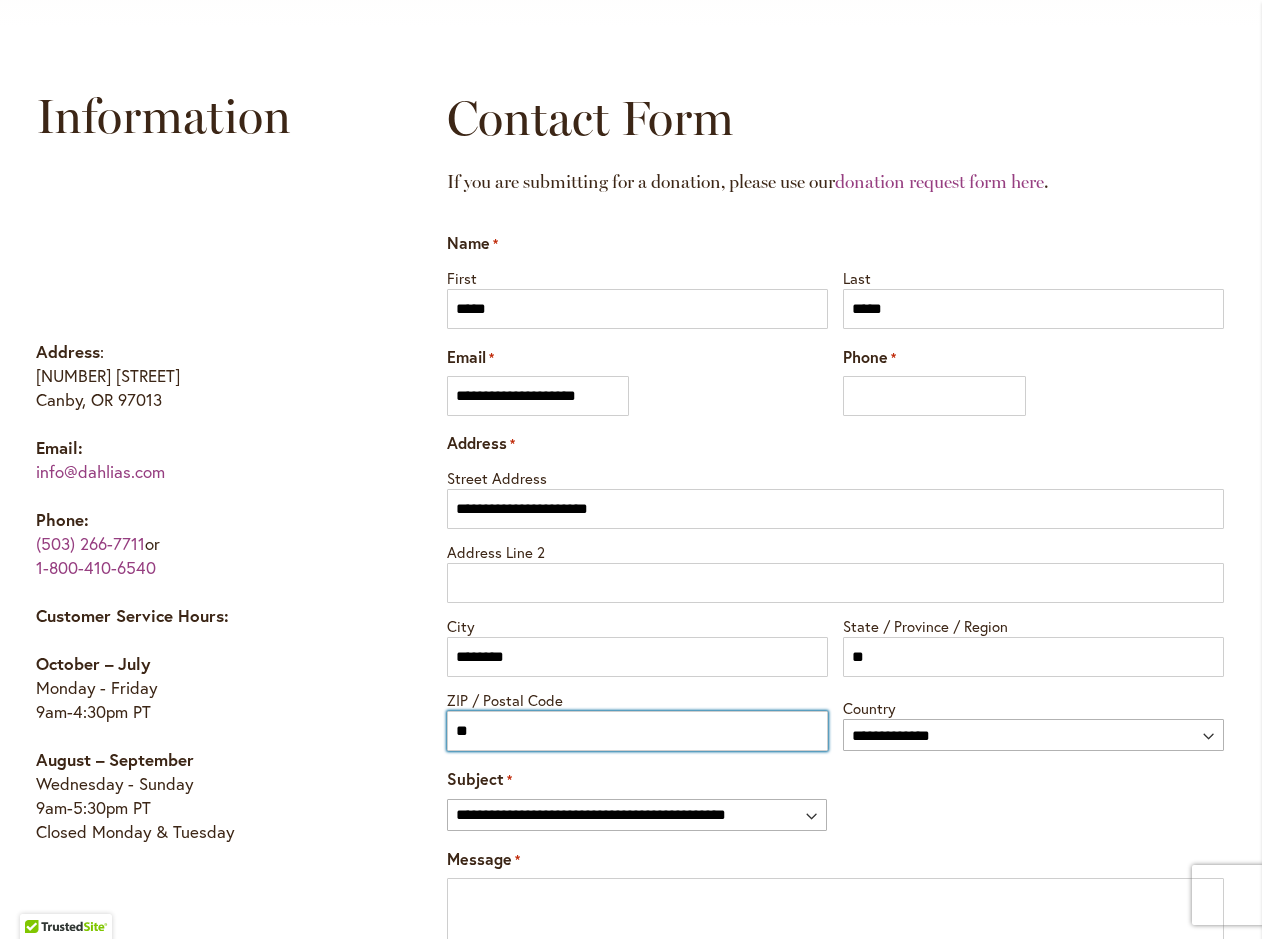 type on "*" 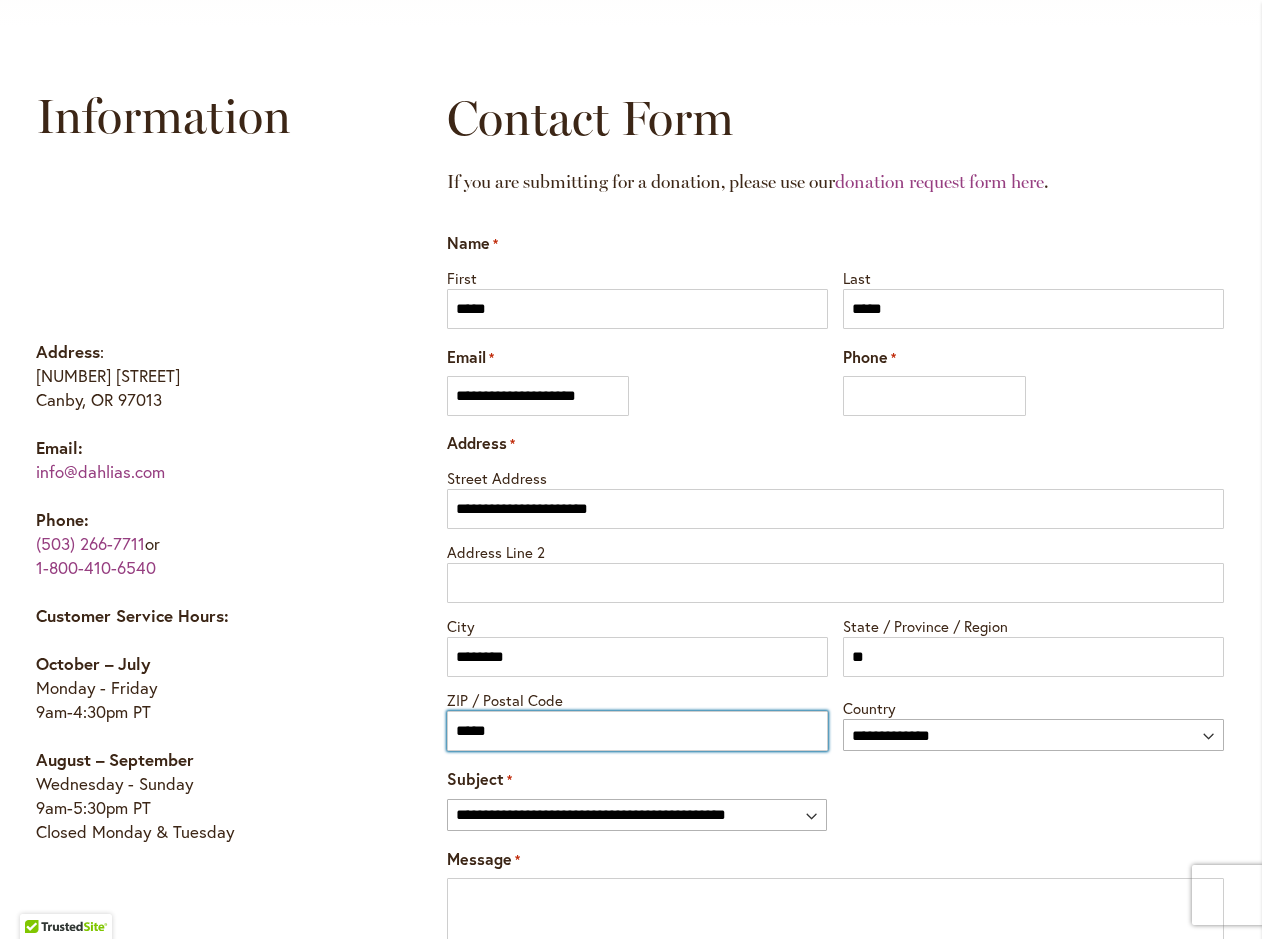 type on "*****" 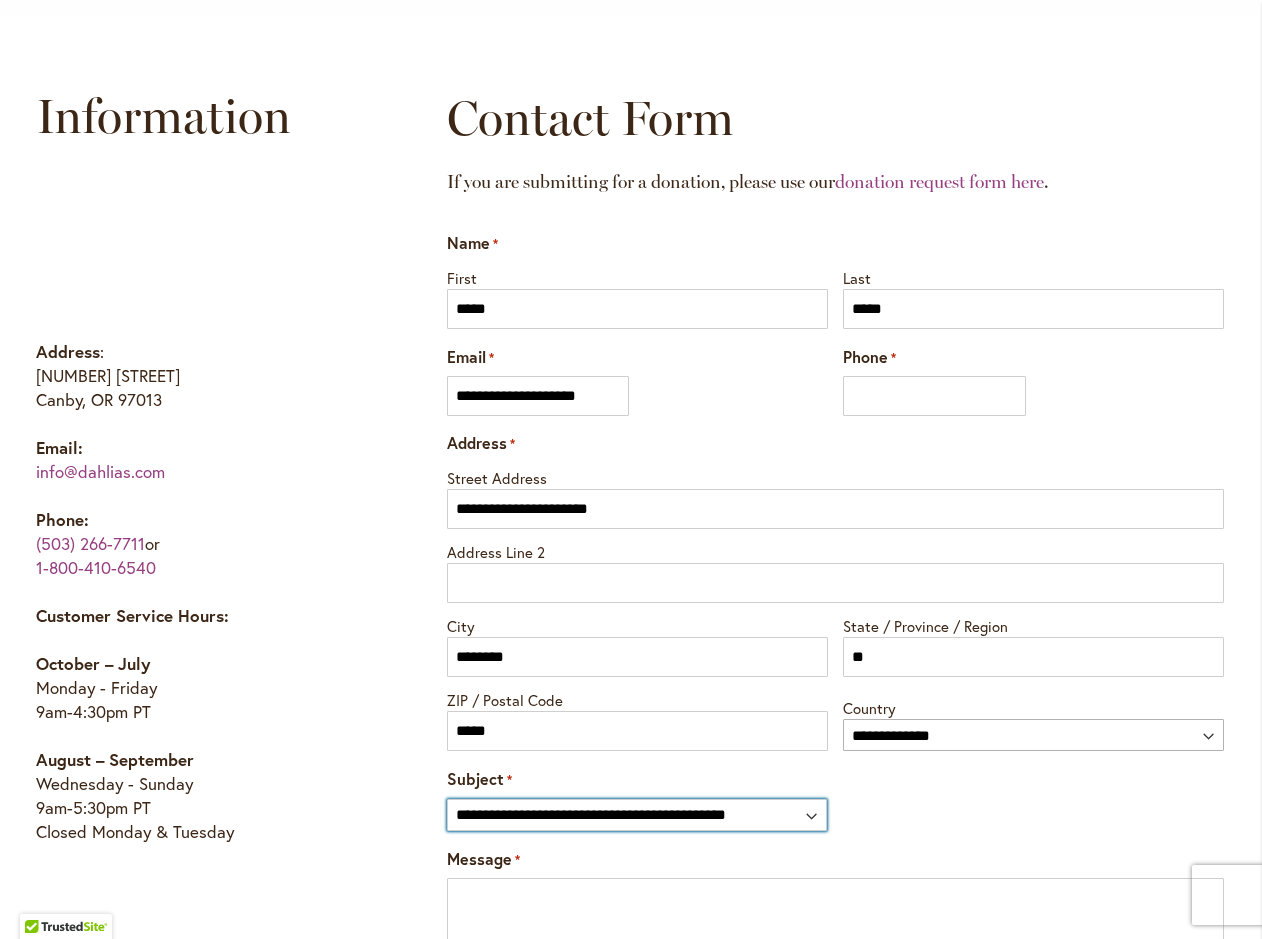 select on "*****" 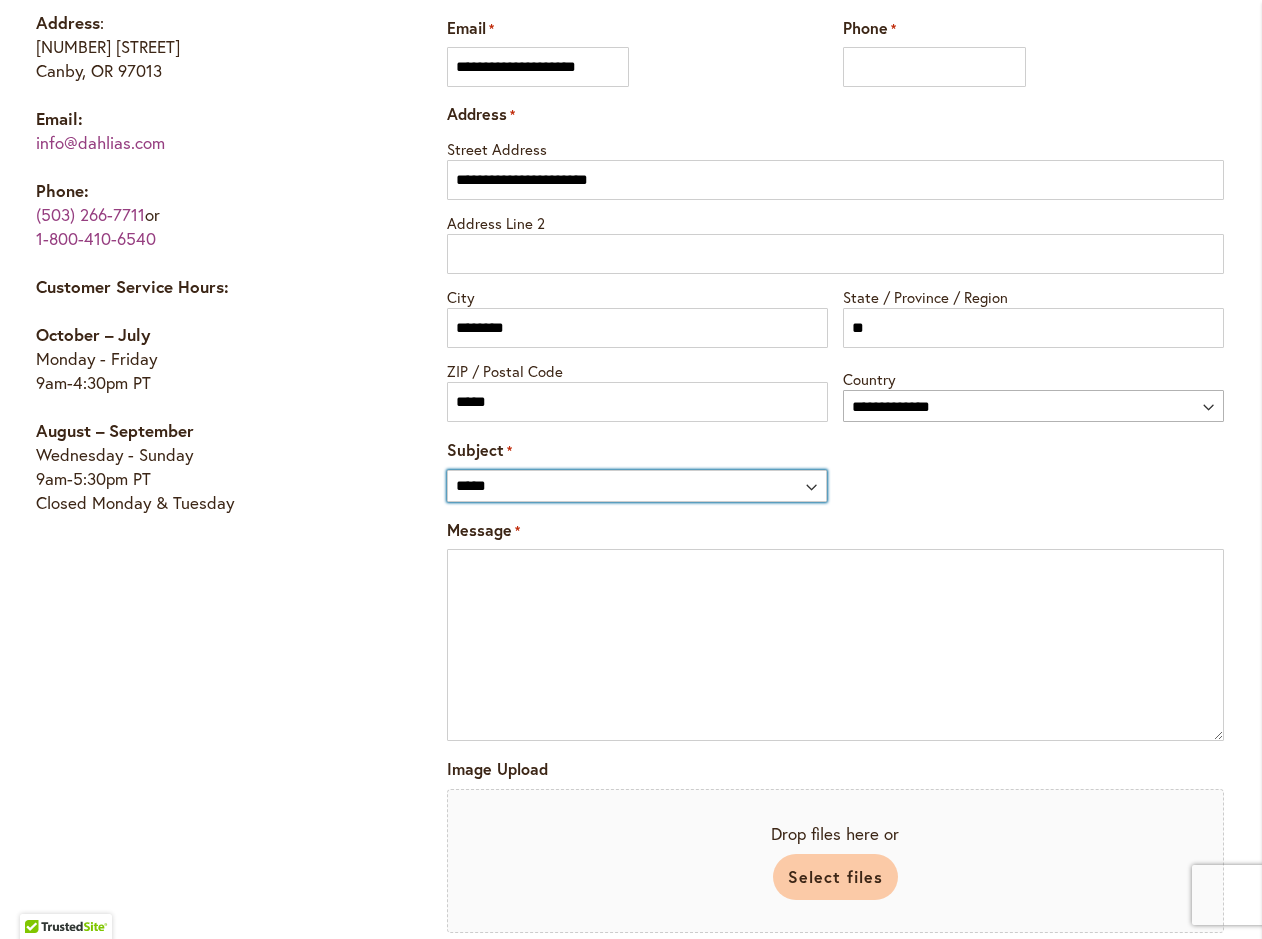 scroll, scrollTop: 1277, scrollLeft: 0, axis: vertical 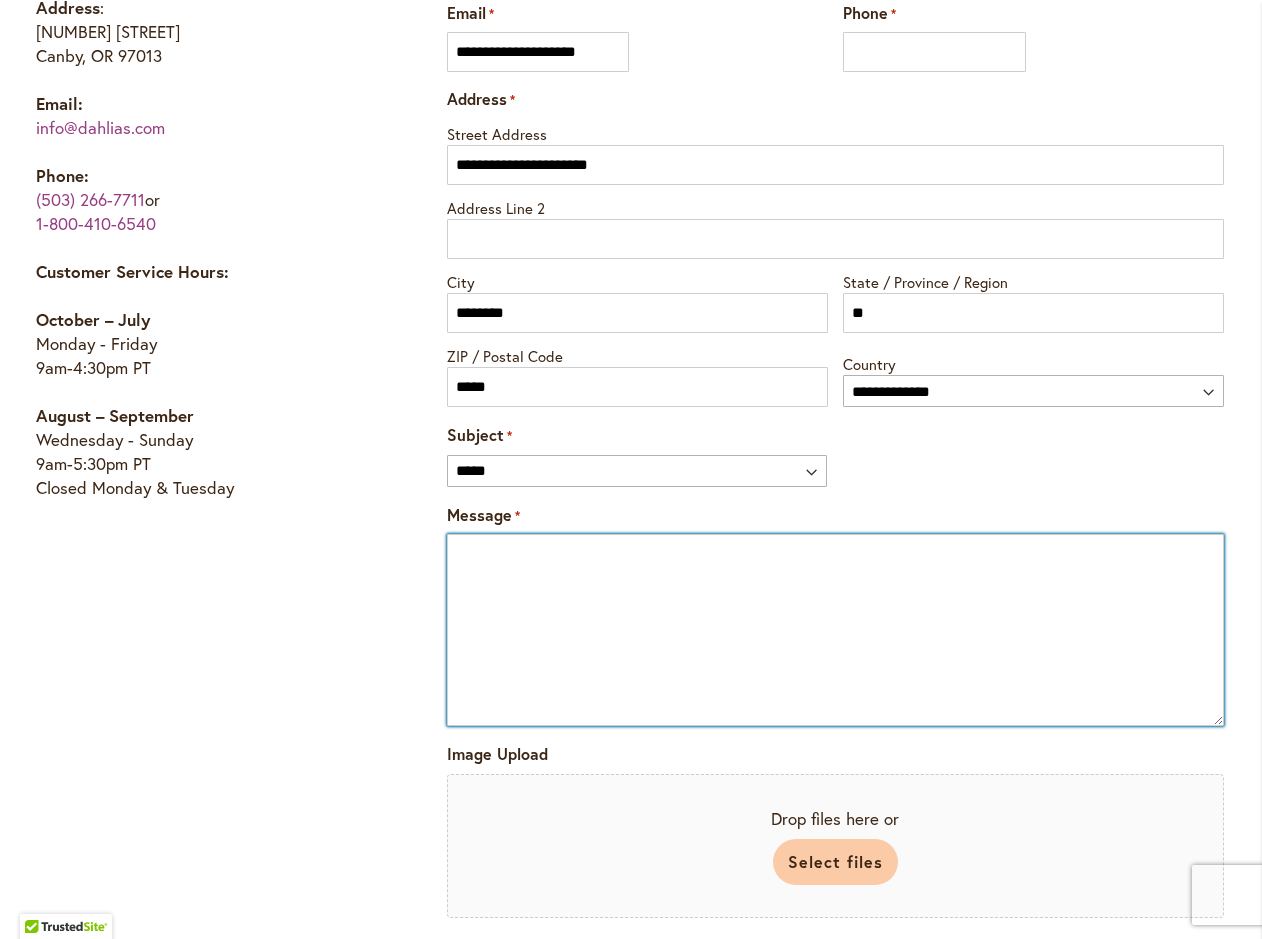 click on "Message *" at bounding box center [835, 630] 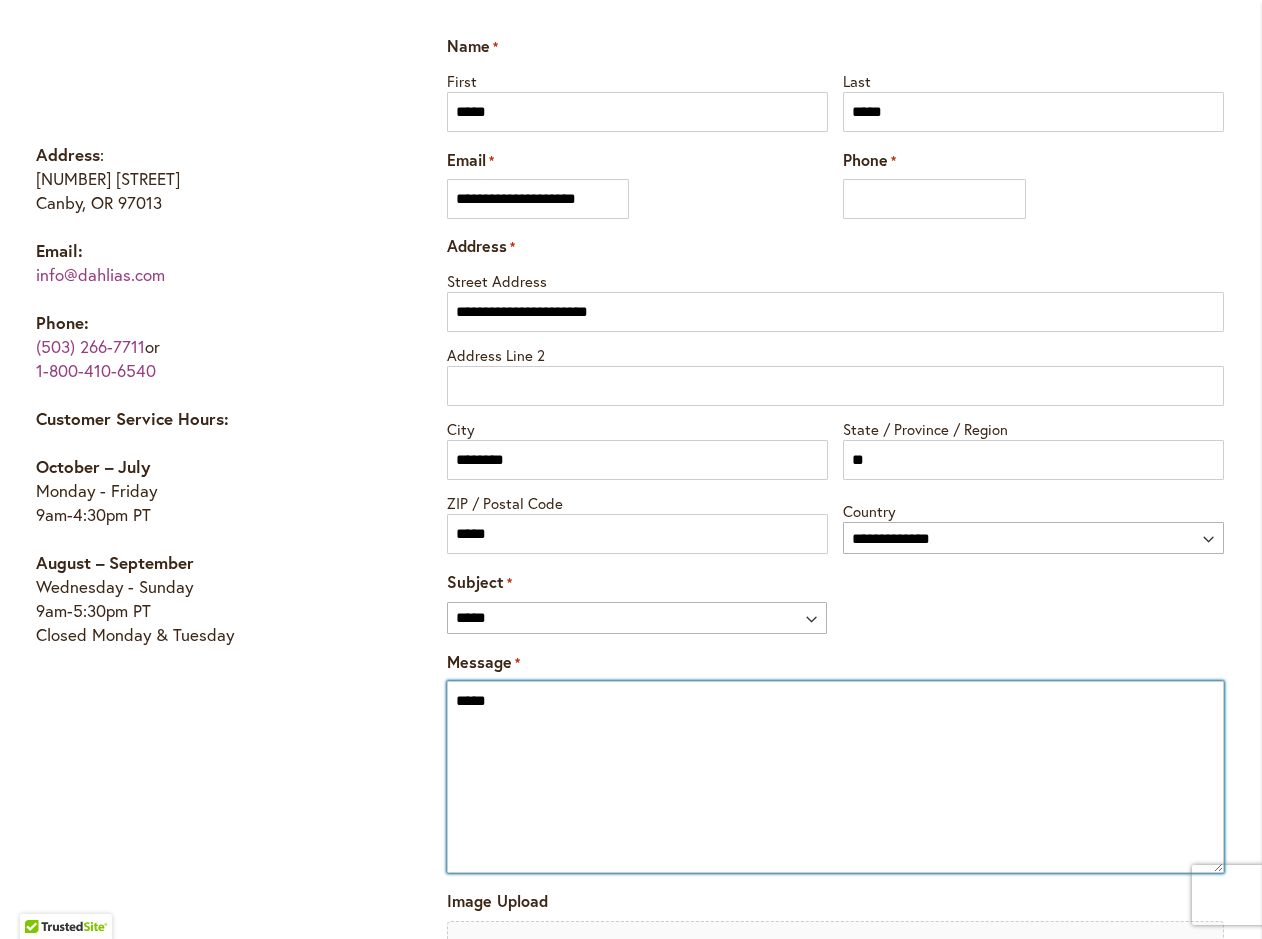 scroll, scrollTop: 1133, scrollLeft: 0, axis: vertical 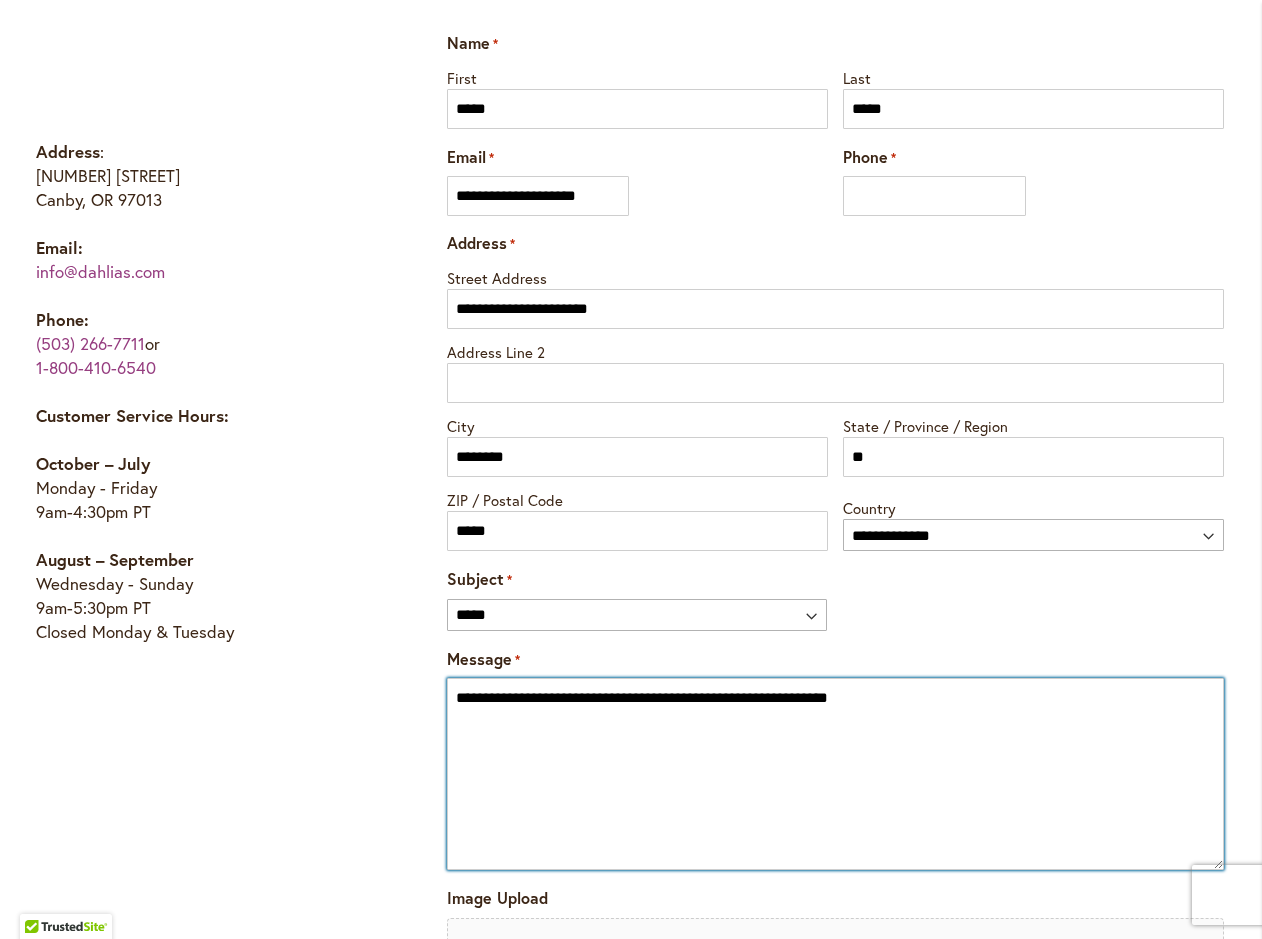 click on "**********" at bounding box center [835, 774] 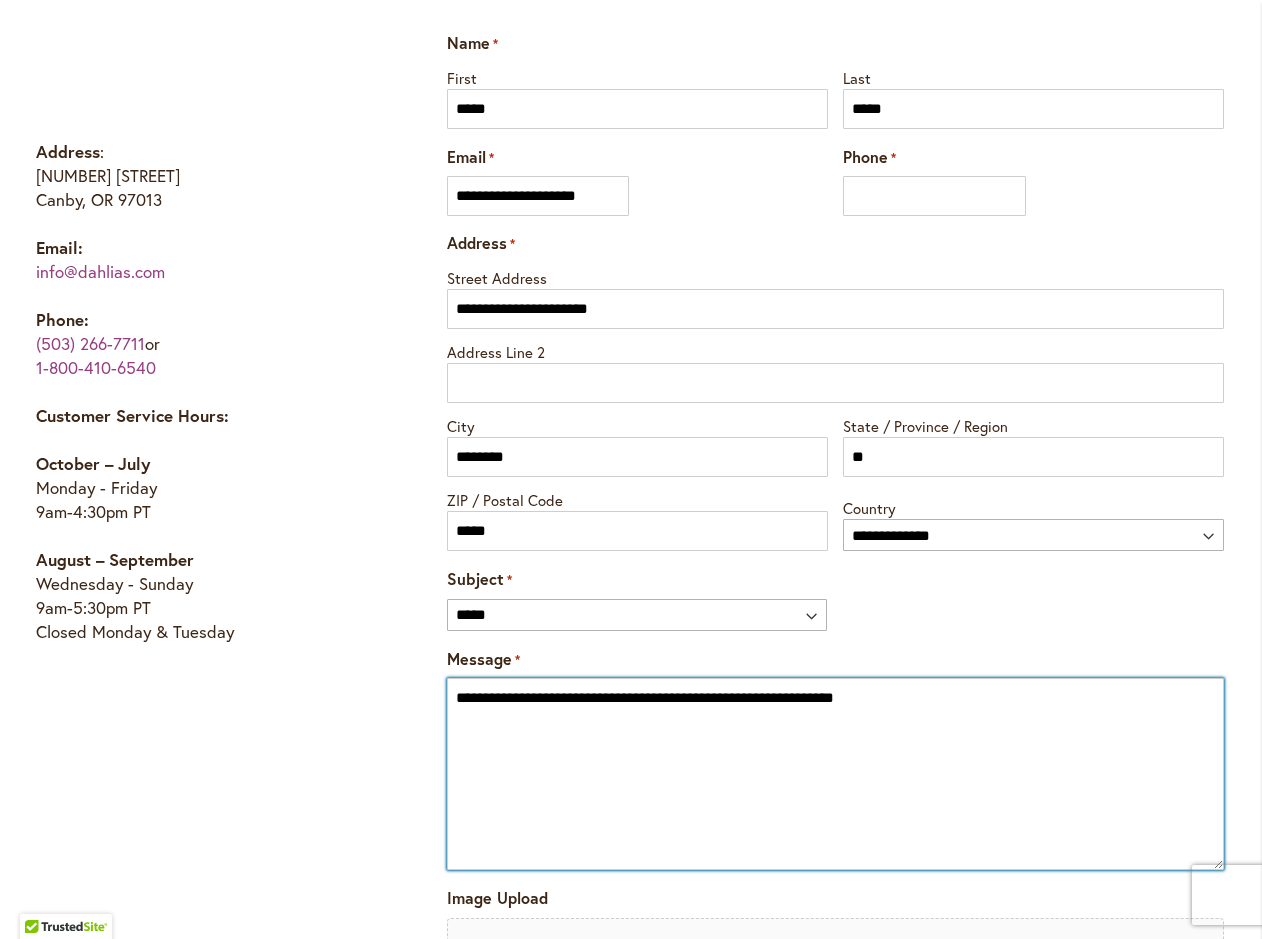 click on "**********" at bounding box center (835, 774) 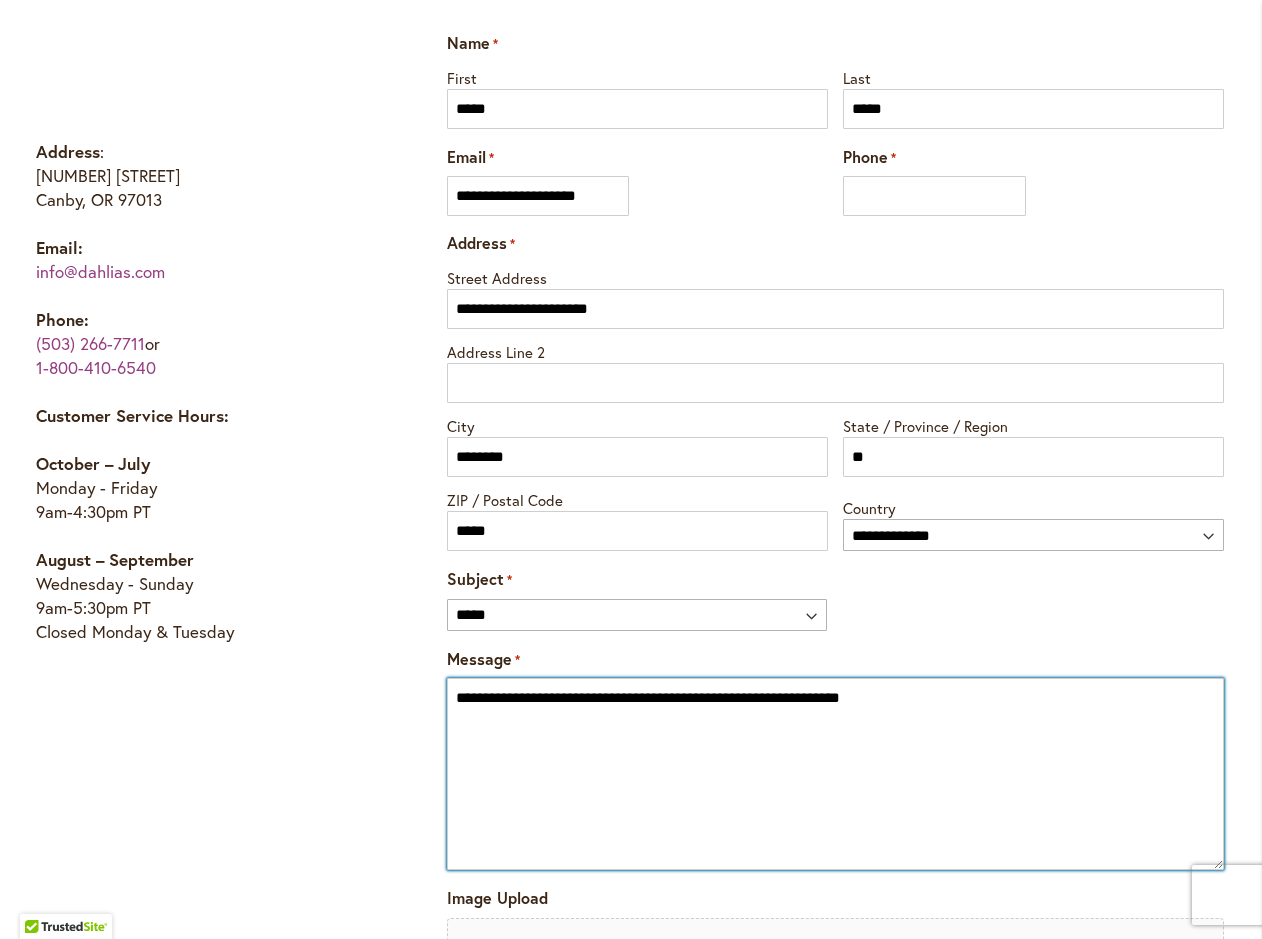 click on "**********" at bounding box center (835, 774) 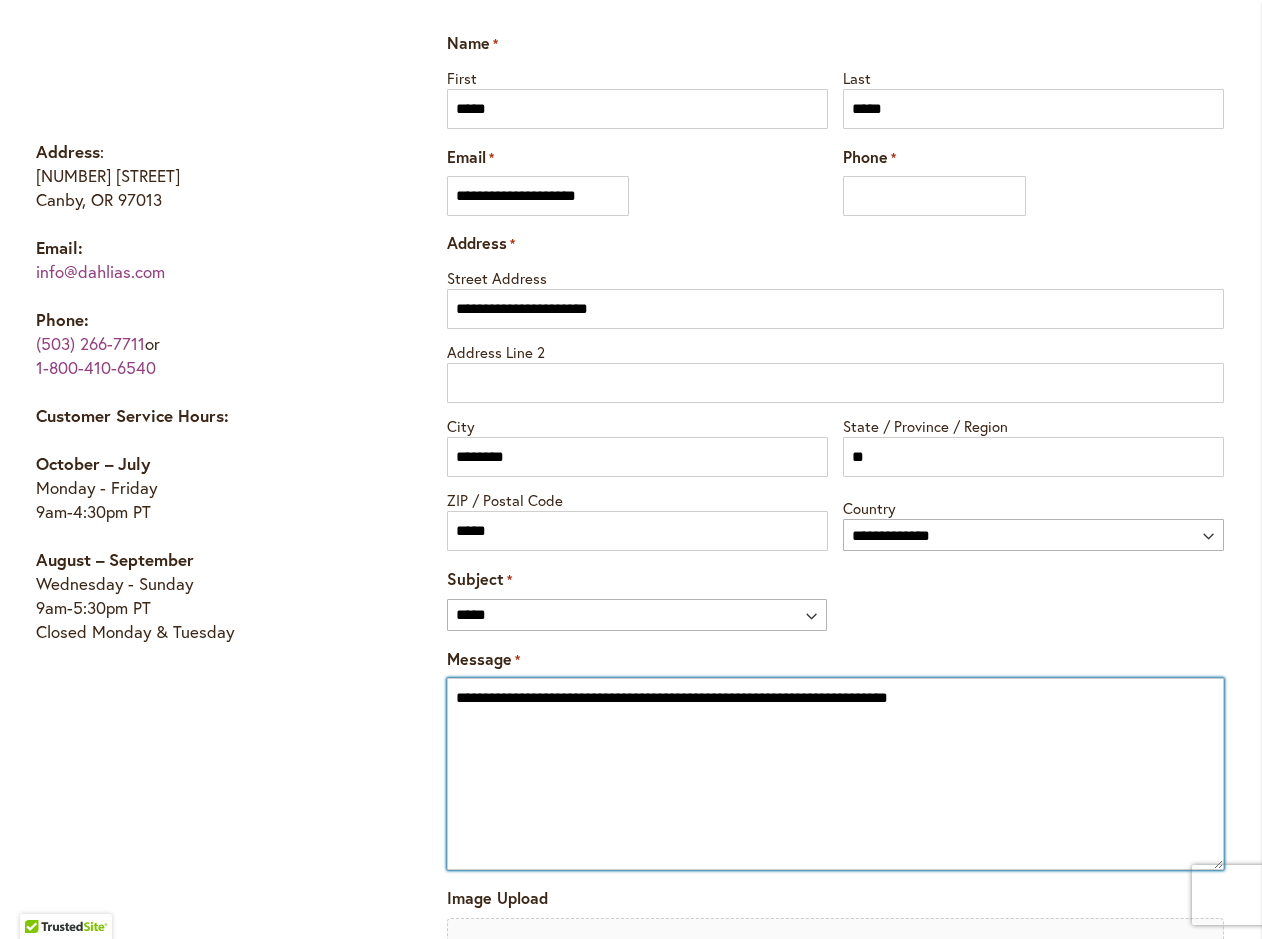 click on "**********" at bounding box center [835, 774] 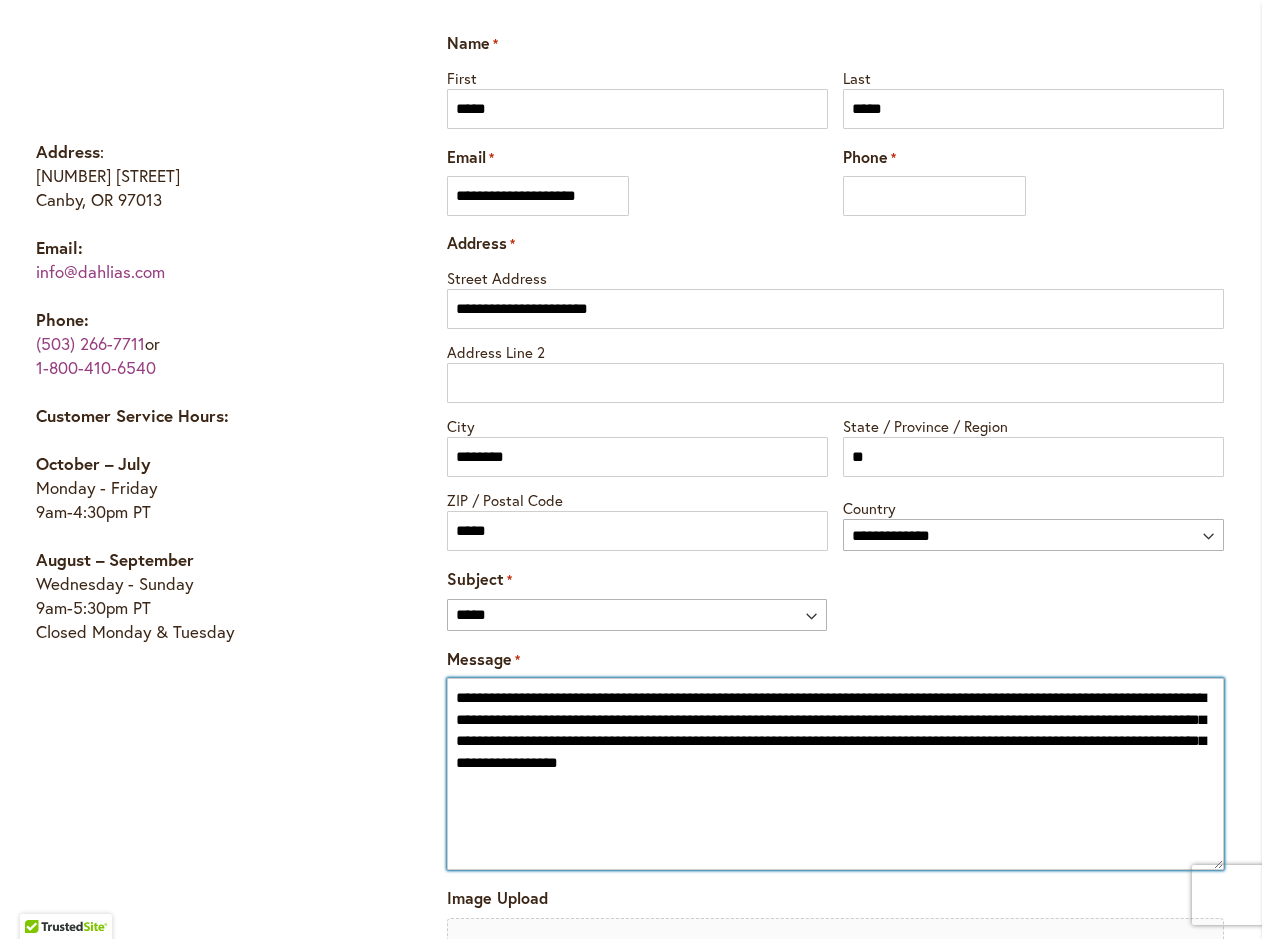 click on "**********" at bounding box center (835, 774) 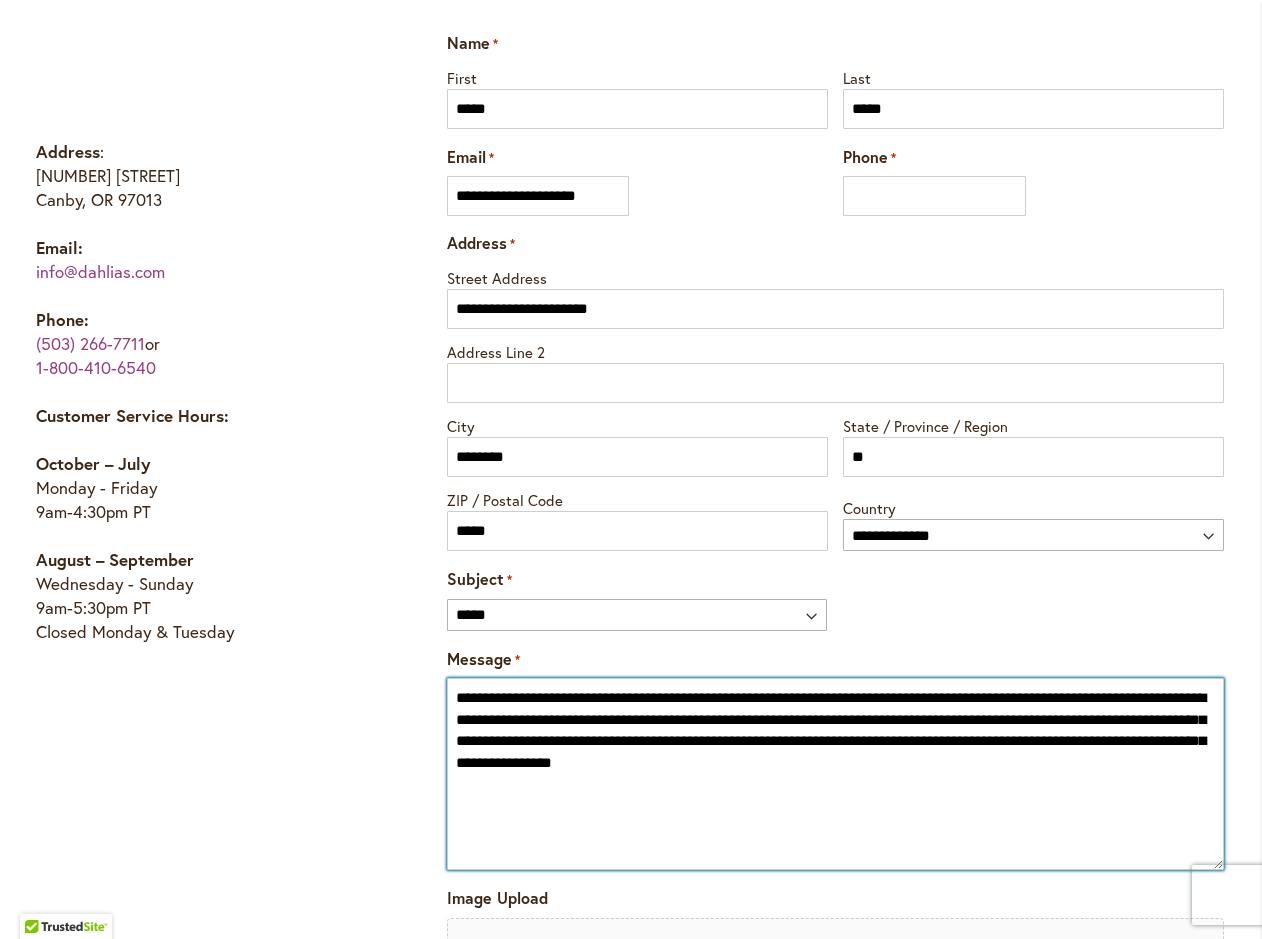 click on "**********" at bounding box center [835, 774] 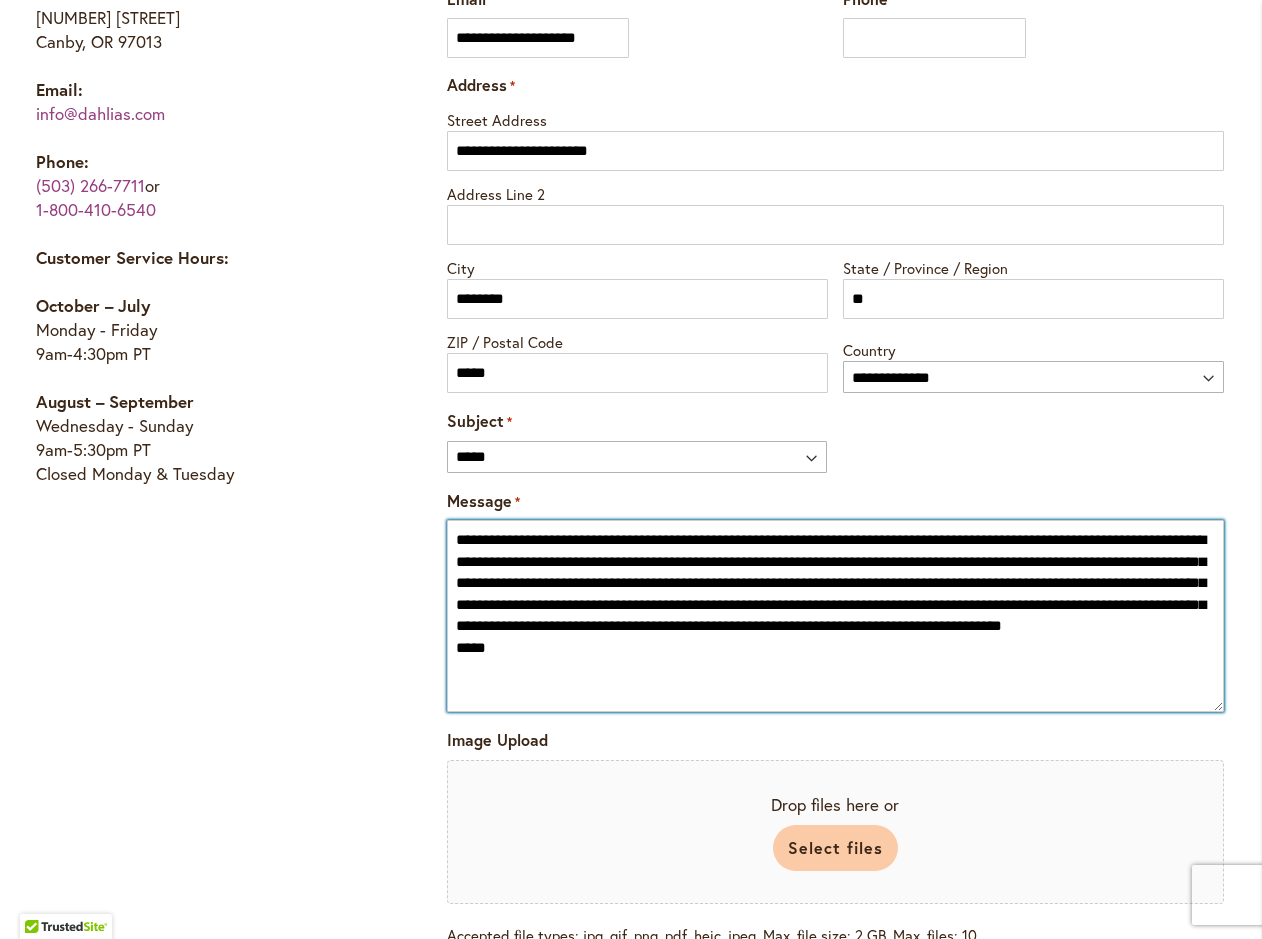 scroll, scrollTop: 1292, scrollLeft: 0, axis: vertical 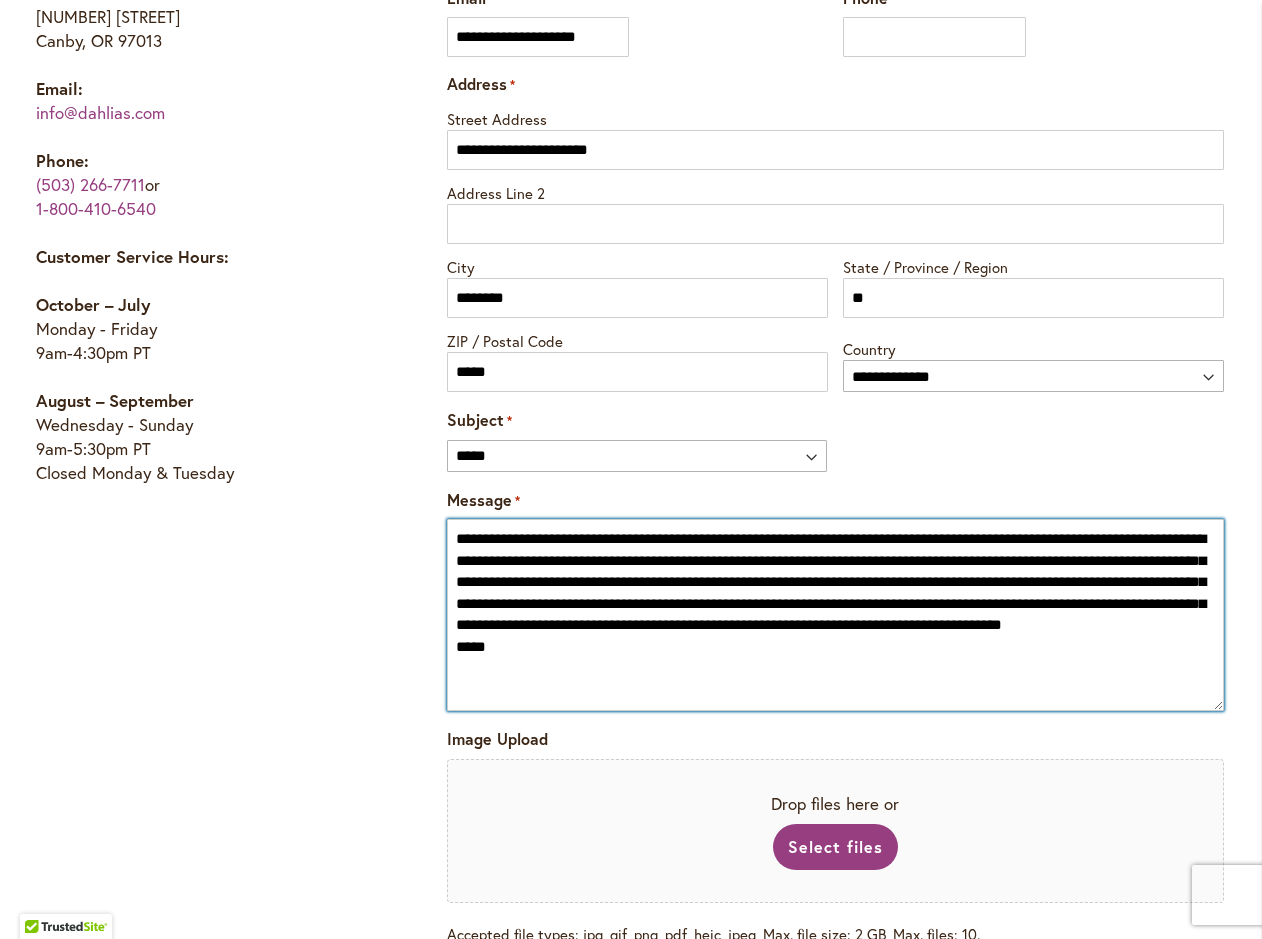 type on "**********" 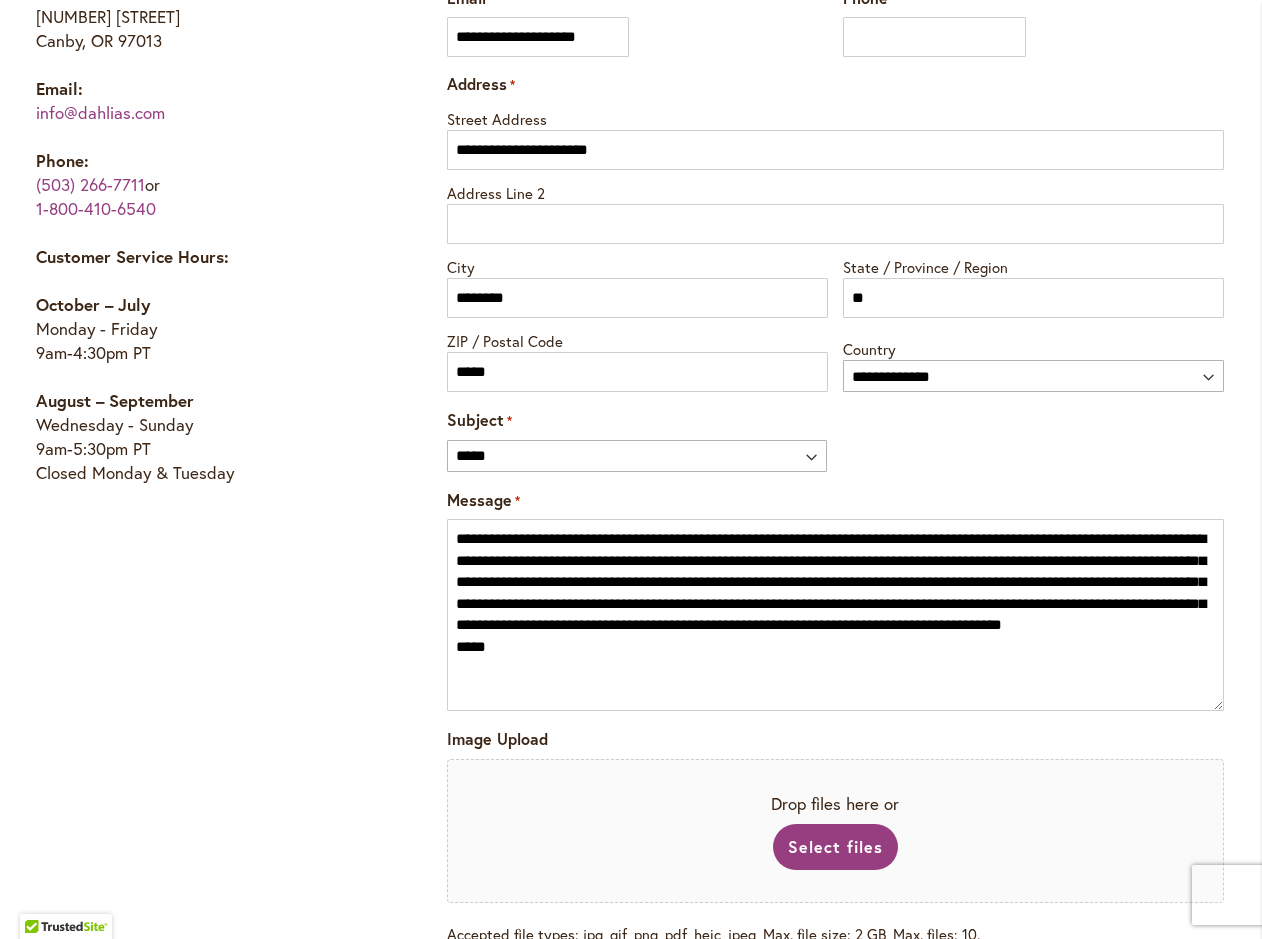 click on "Select files" at bounding box center [835, 847] 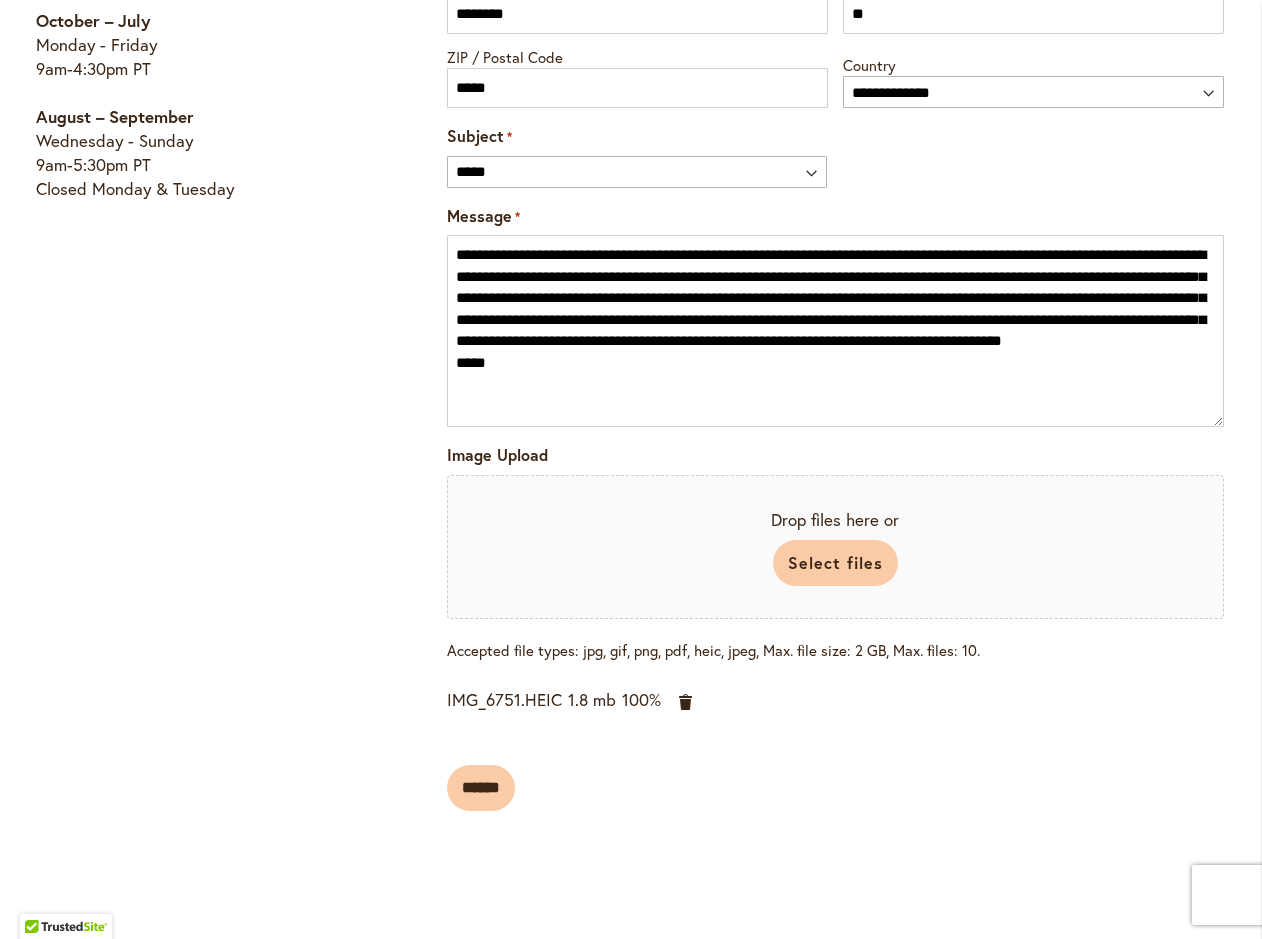 scroll, scrollTop: 1574, scrollLeft: 0, axis: vertical 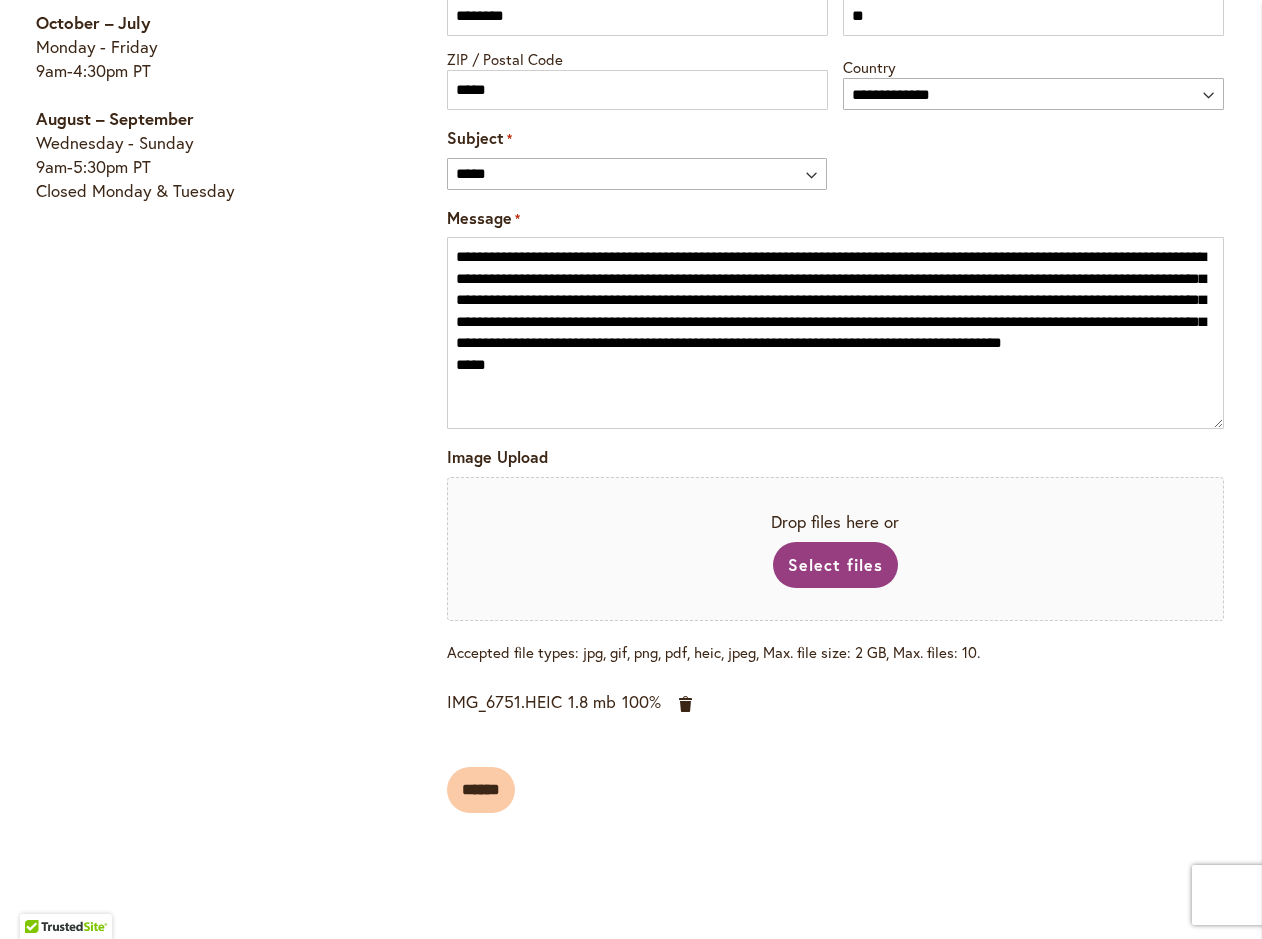 click on "Select files" at bounding box center (835, 565) 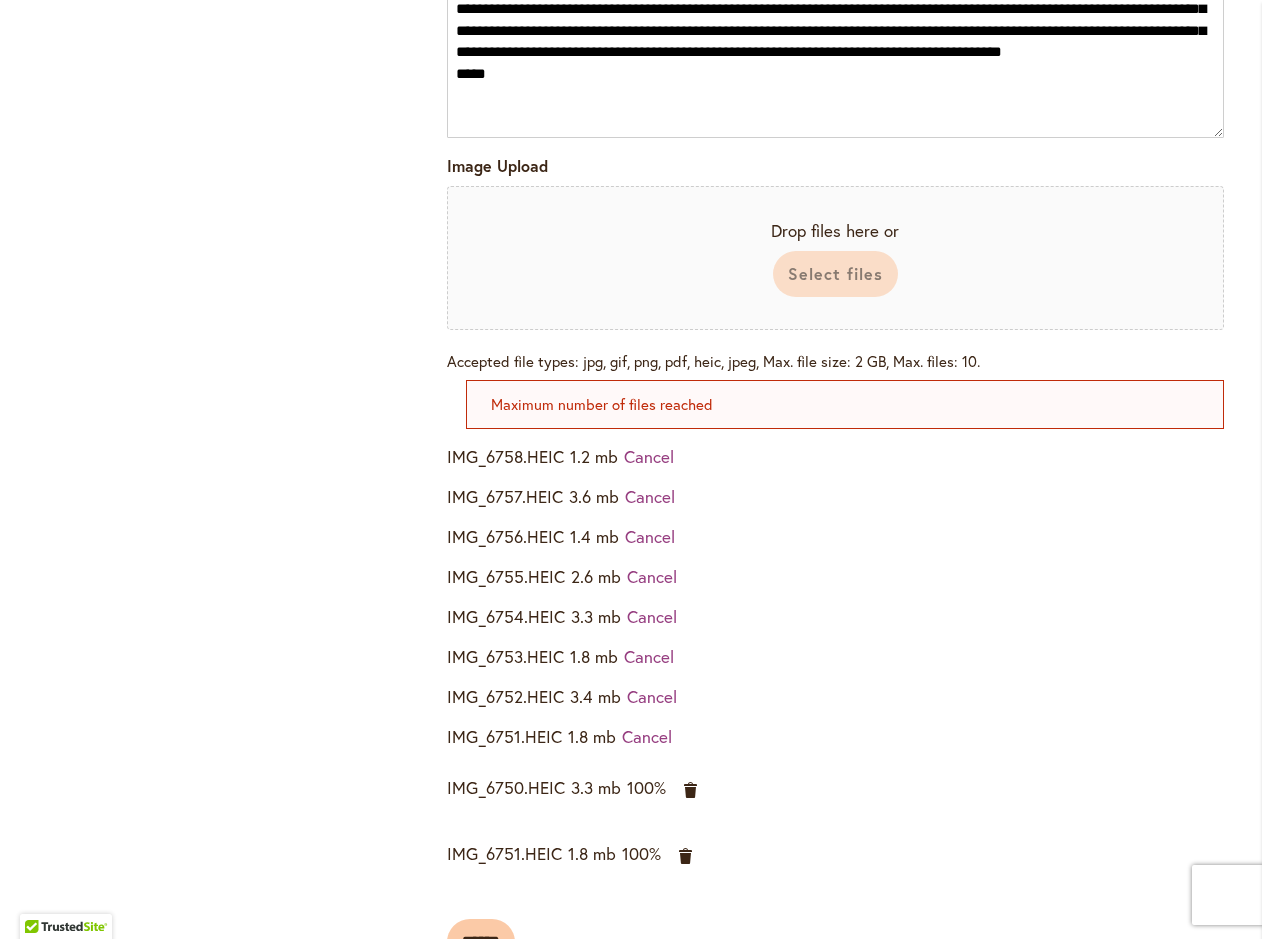 scroll, scrollTop: 1868, scrollLeft: 0, axis: vertical 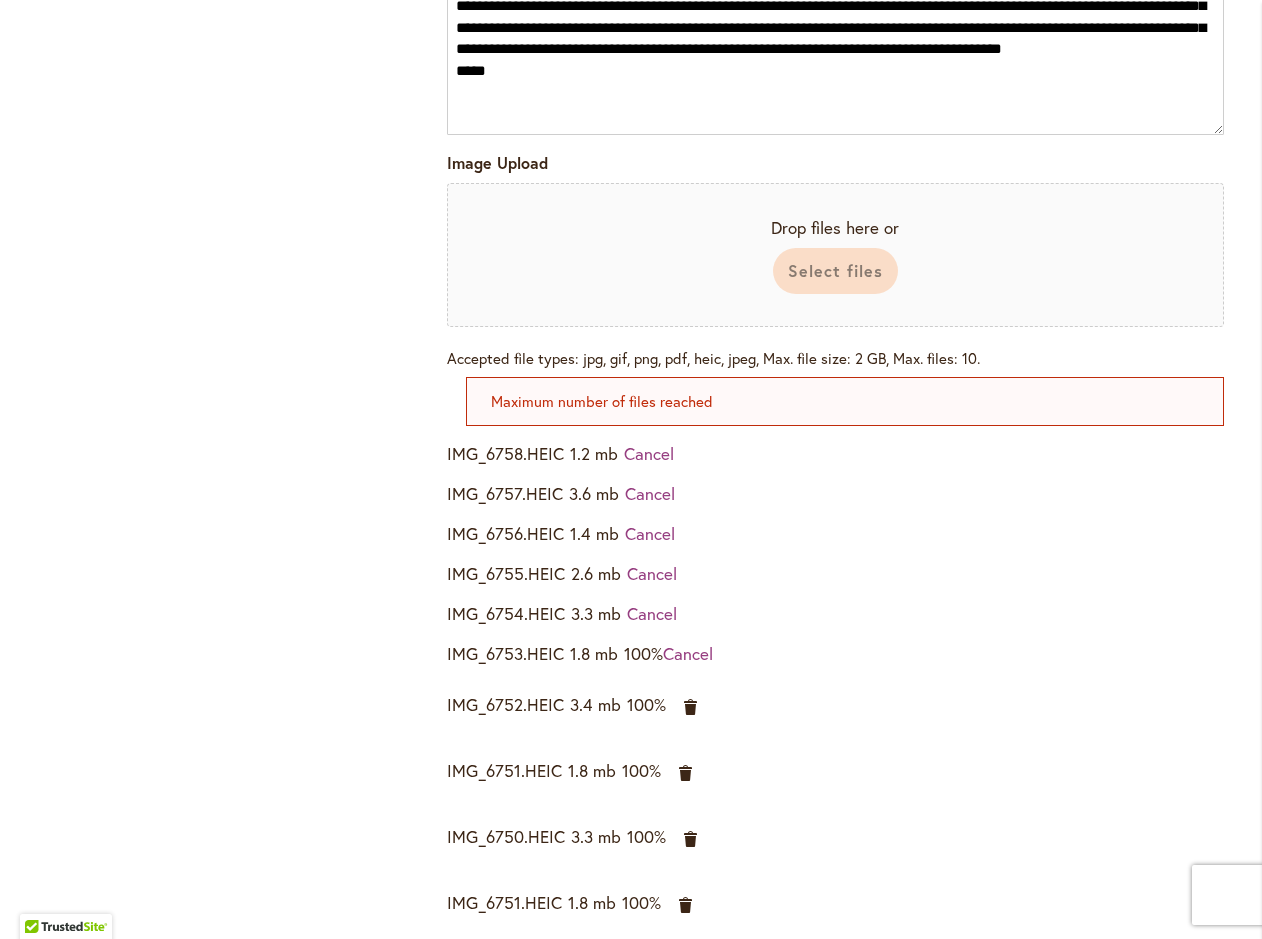 click on "IMG_6758.HEIC" at bounding box center [505, 453] 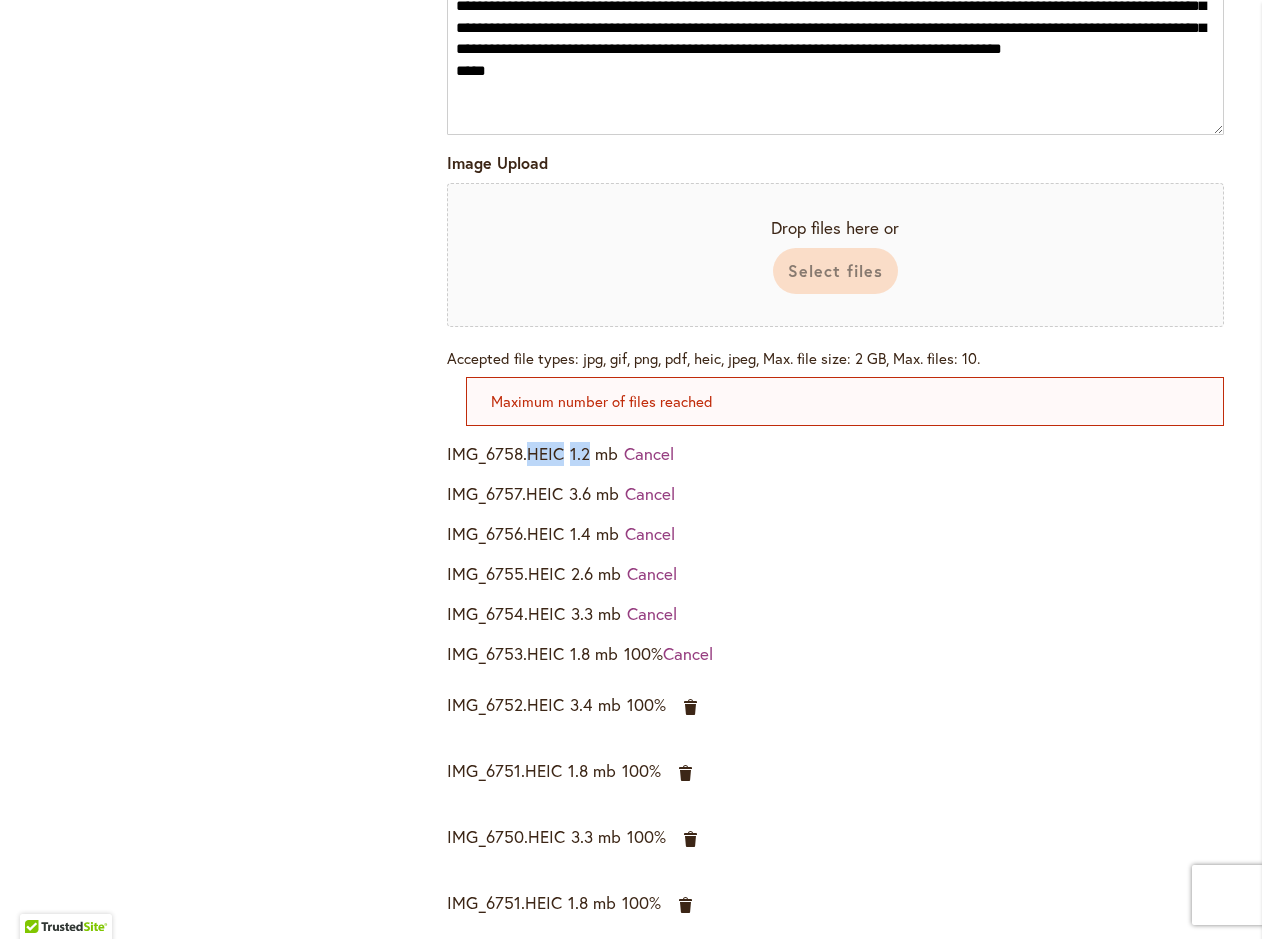 click on "IMG_6758.HEIC" at bounding box center [505, 453] 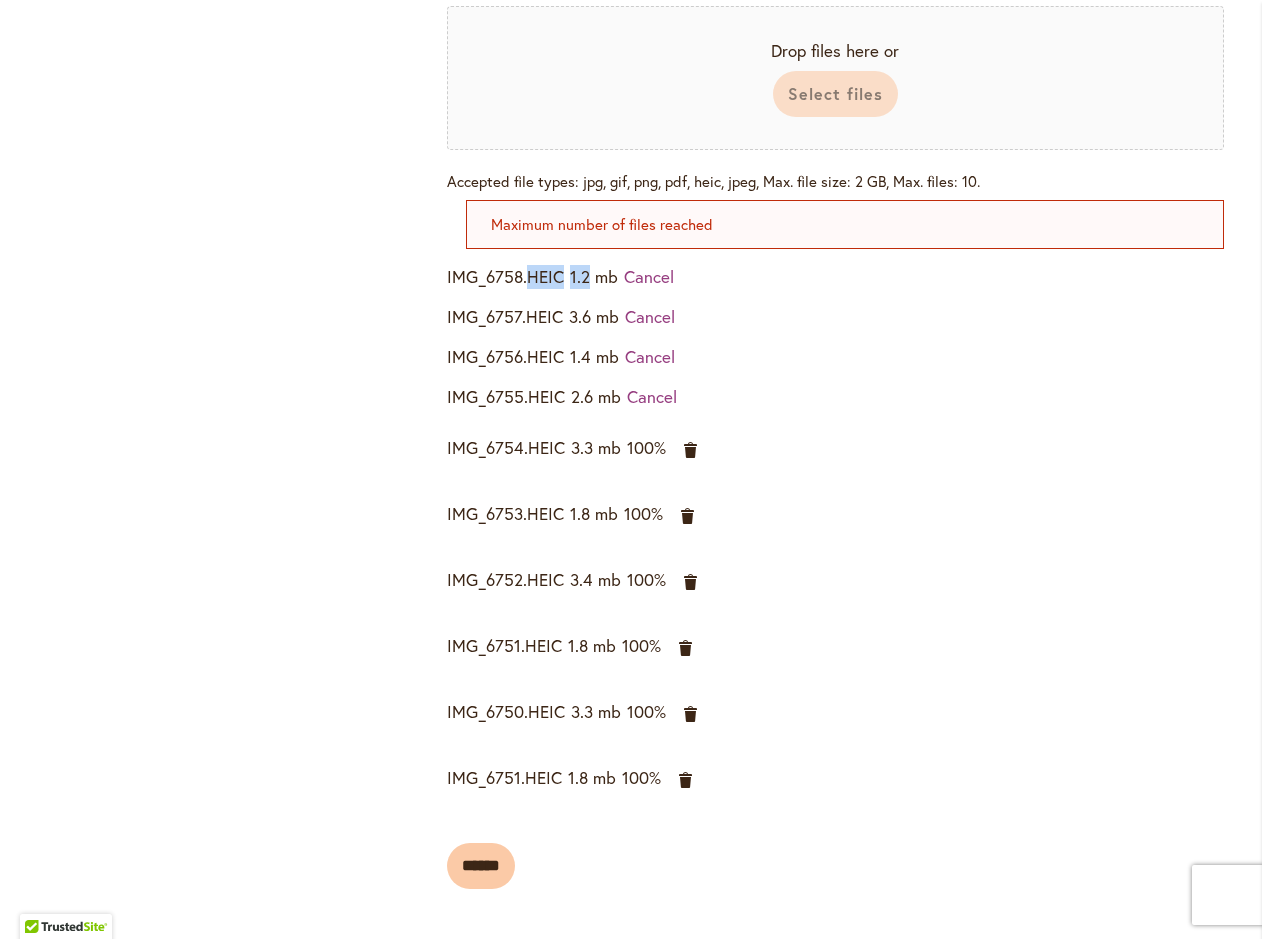 scroll, scrollTop: 2047, scrollLeft: 0, axis: vertical 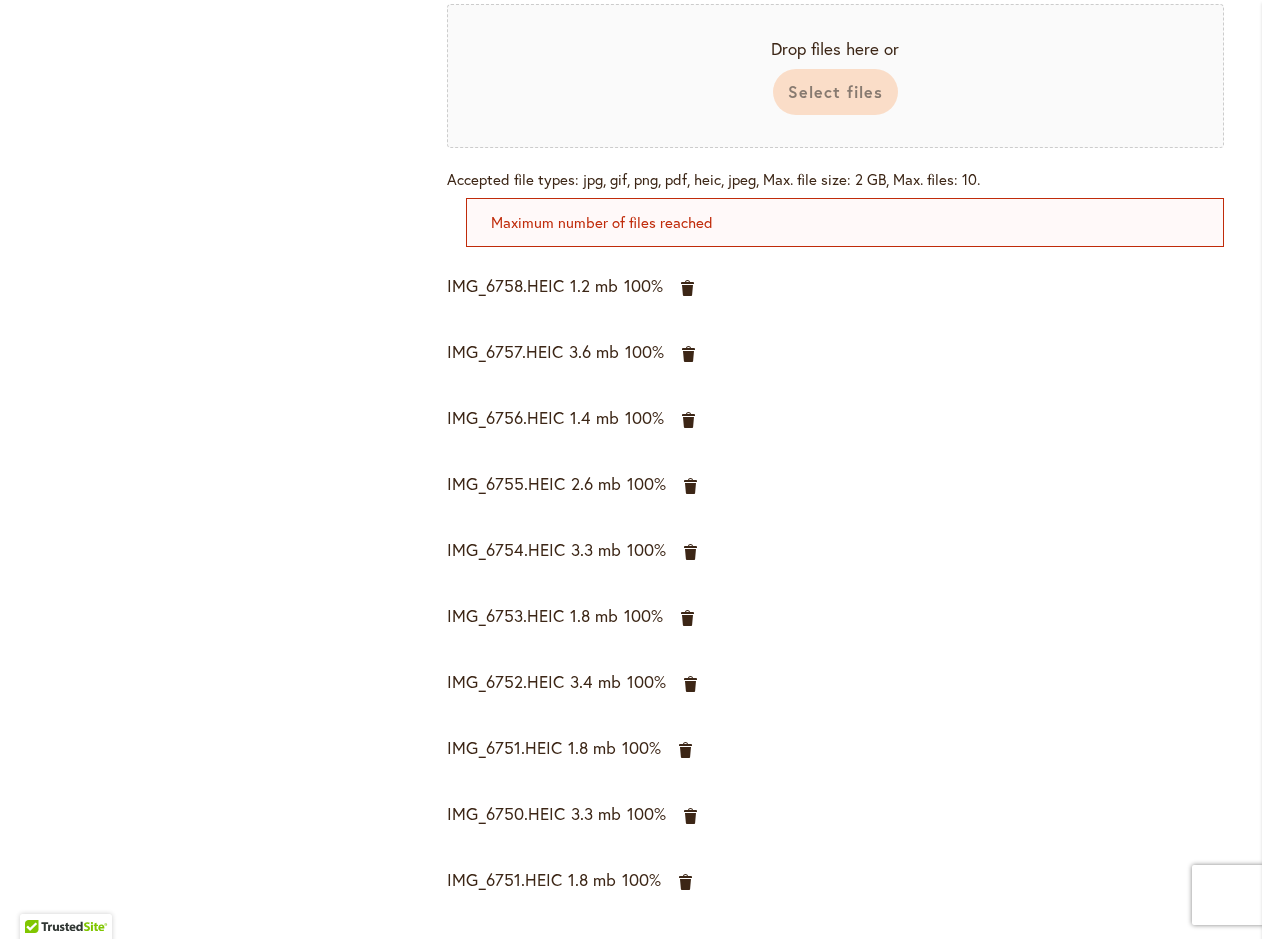 click on "IMG_6758.HEIC 1.2 mb 100% Delete this file: IMG_6758.HEIC IMG_6757.HEIC 3.6 mb 100% Delete this file: IMG_6757.HEIC IMG_6756.HEIC 1.4 mb 100% Delete this file: IMG_6756.HEIC IMG_6755.HEIC 2.6 mb 100% Delete this file: IMG_6755.HEIC IMG_6754.HEIC 3.3 mb 100% Delete this file: IMG_6754.HEIC IMG_6753.HEIC 1.8 mb 100% Delete this file: IMG_6753.HEIC IMG_6752.HEIC 3.4 mb 100% Delete this file: IMG_6752.HEIC IMG_6751.HEIC 1.8 mb 100% Delete this file: IMG_6751.HEIC IMG_6750.HEIC 3.3 mb 100% Delete this file: IMG_6750.HEIC IMG_6751.HEIC 1.8 mb 100% Delete this file: IMG_6751.HEIC" at bounding box center (835, 585) 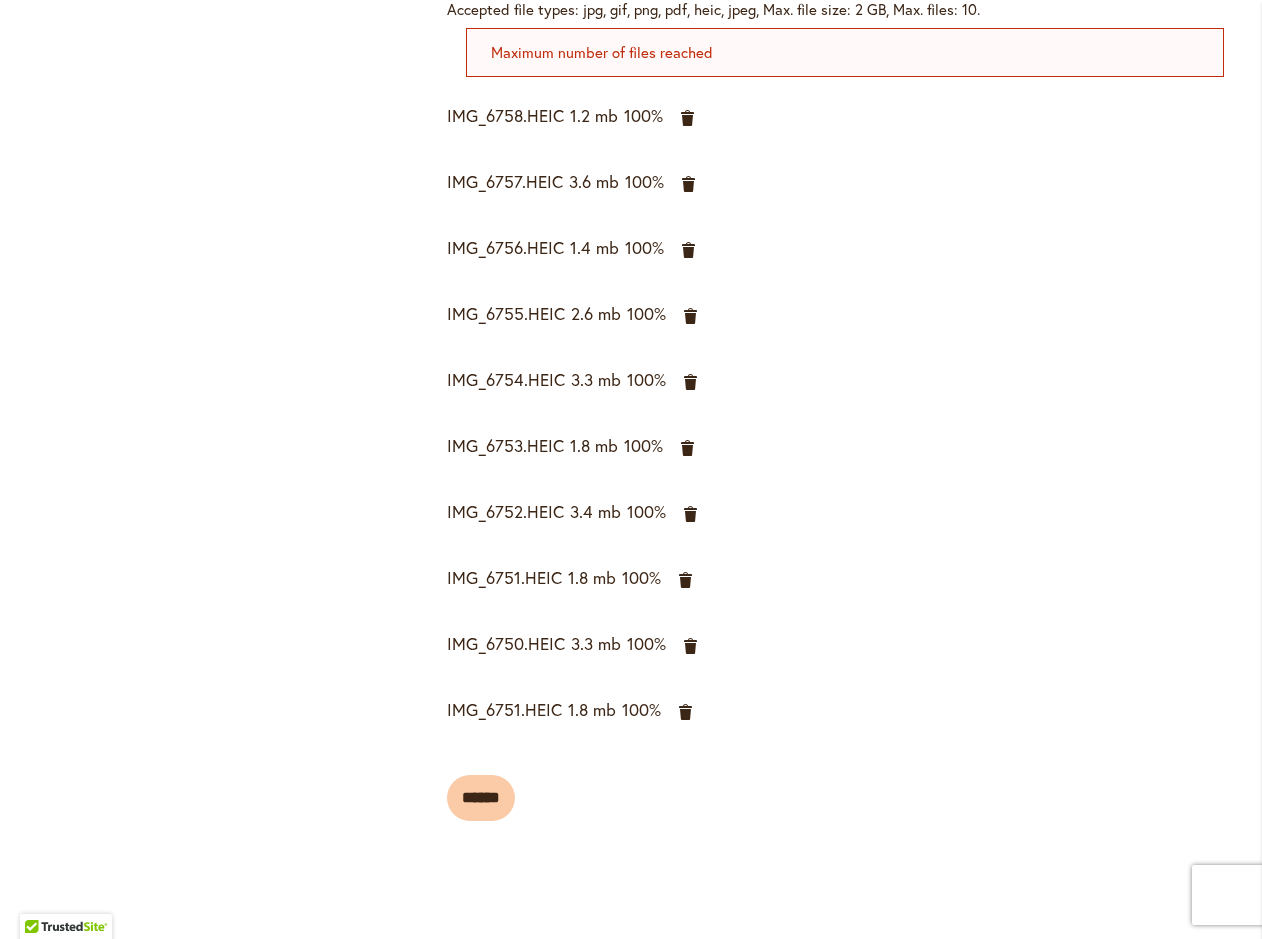 scroll, scrollTop: 2222, scrollLeft: 0, axis: vertical 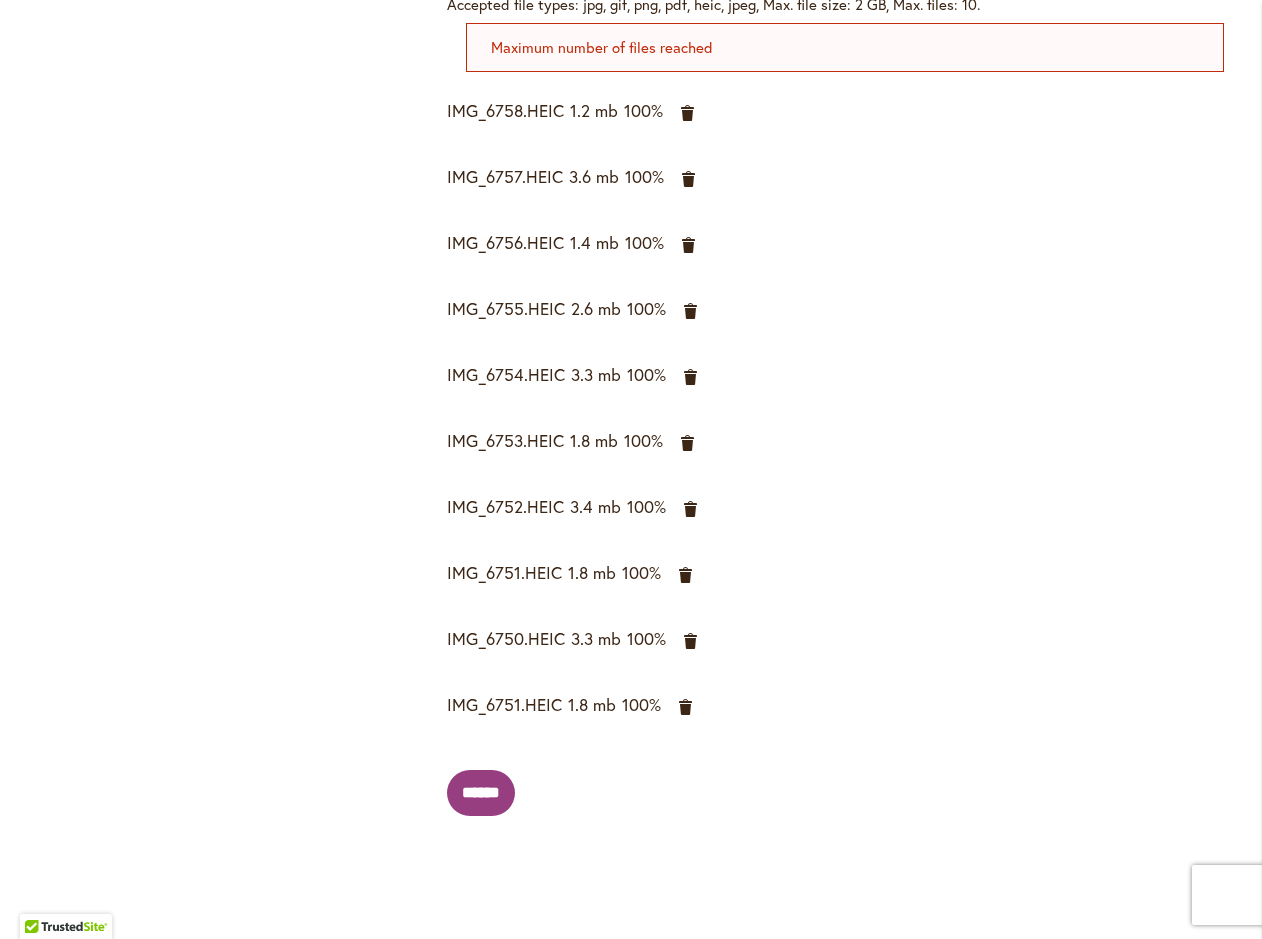 click on "******" at bounding box center (481, 793) 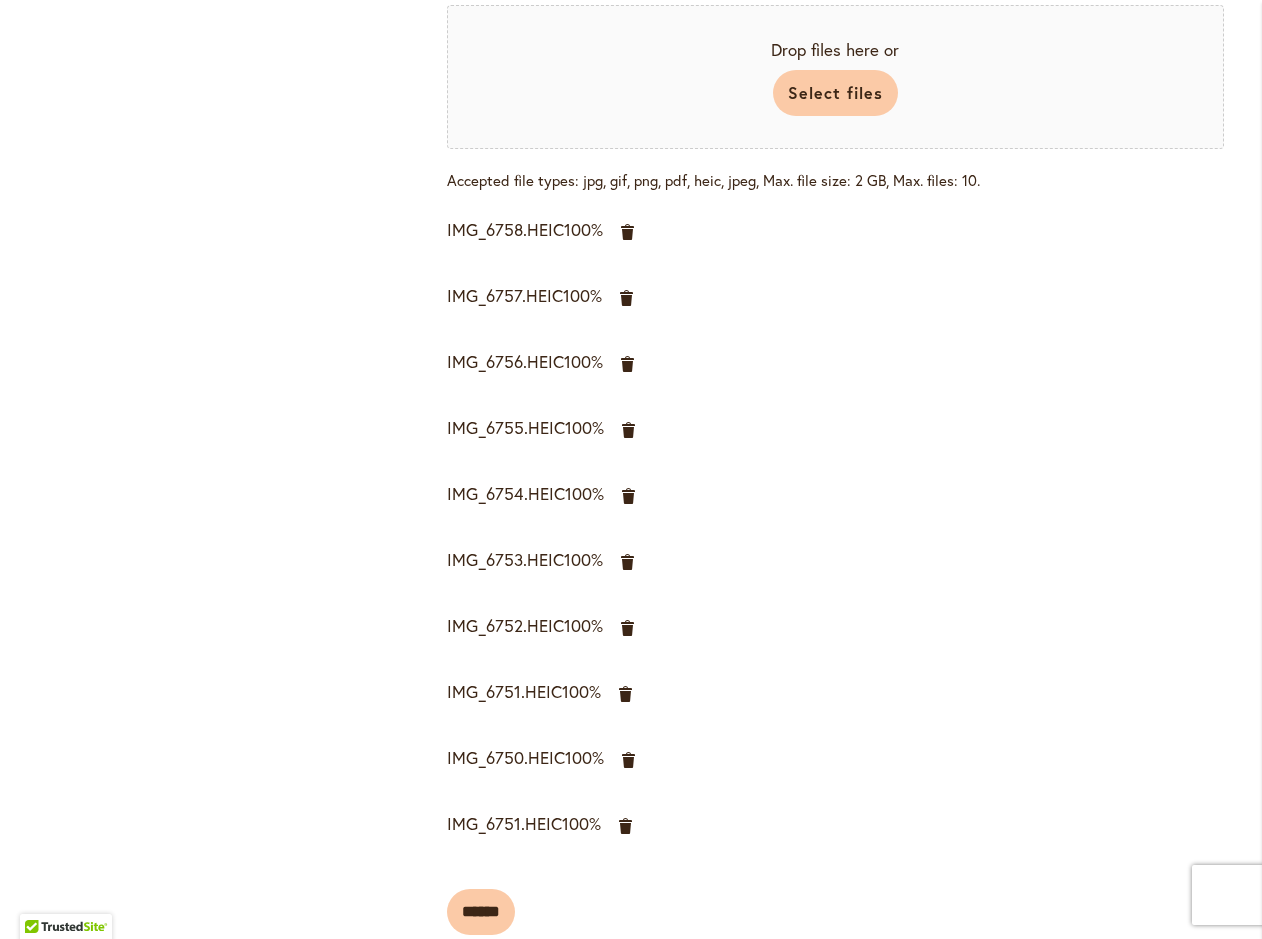 scroll, scrollTop: 0, scrollLeft: 0, axis: both 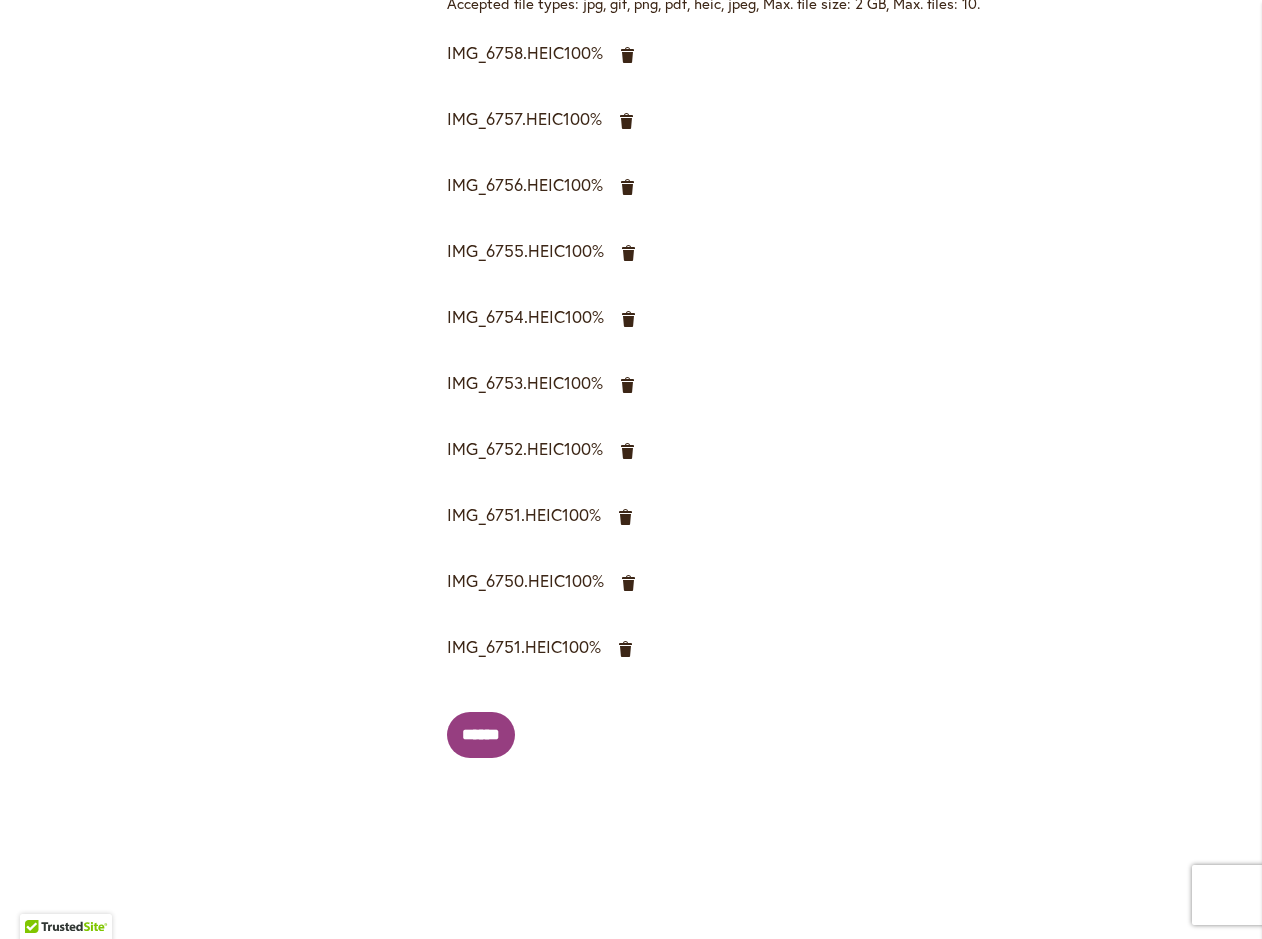 click on "******" at bounding box center [481, 735] 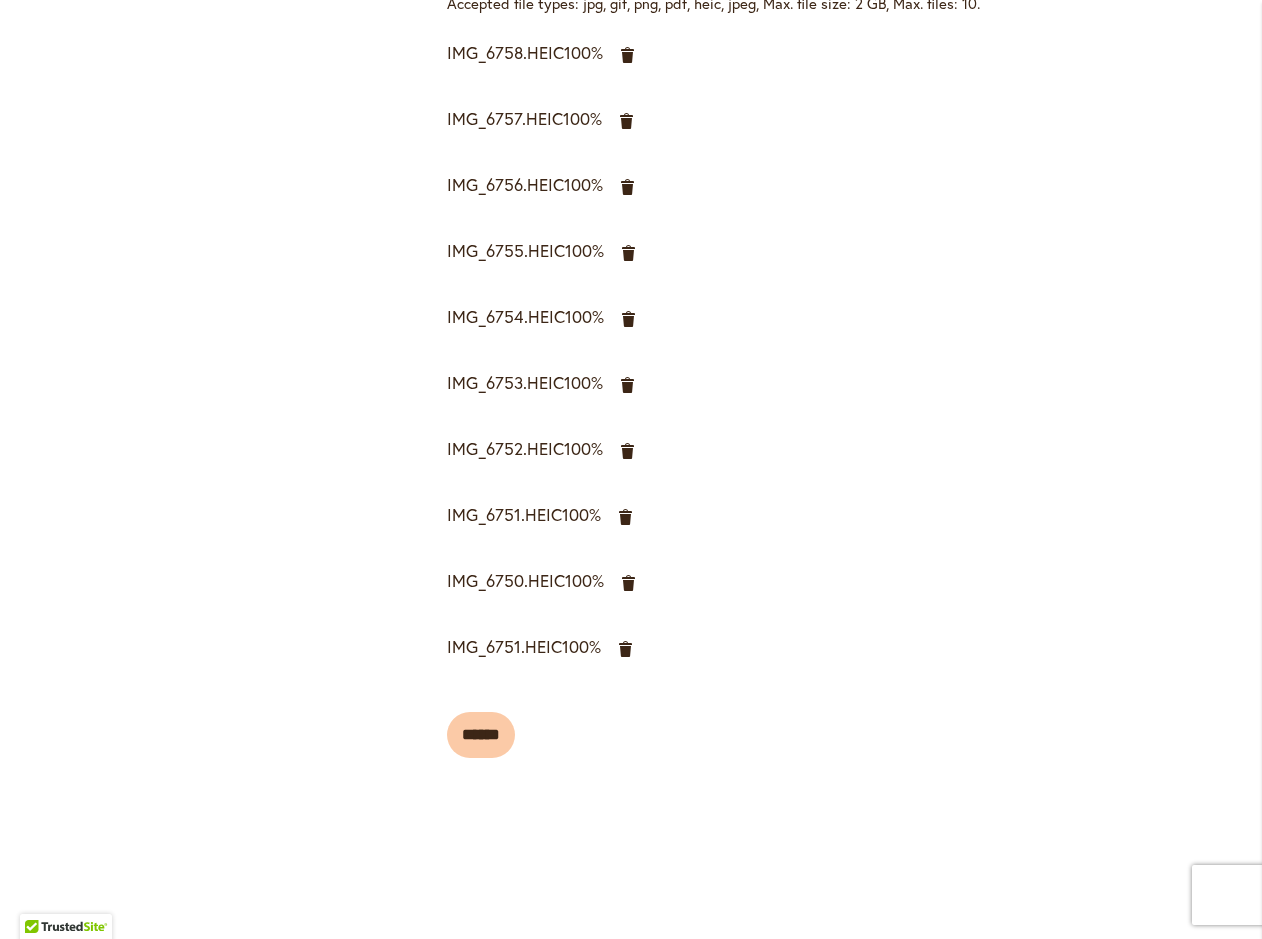 scroll, scrollTop: 0, scrollLeft: 0, axis: both 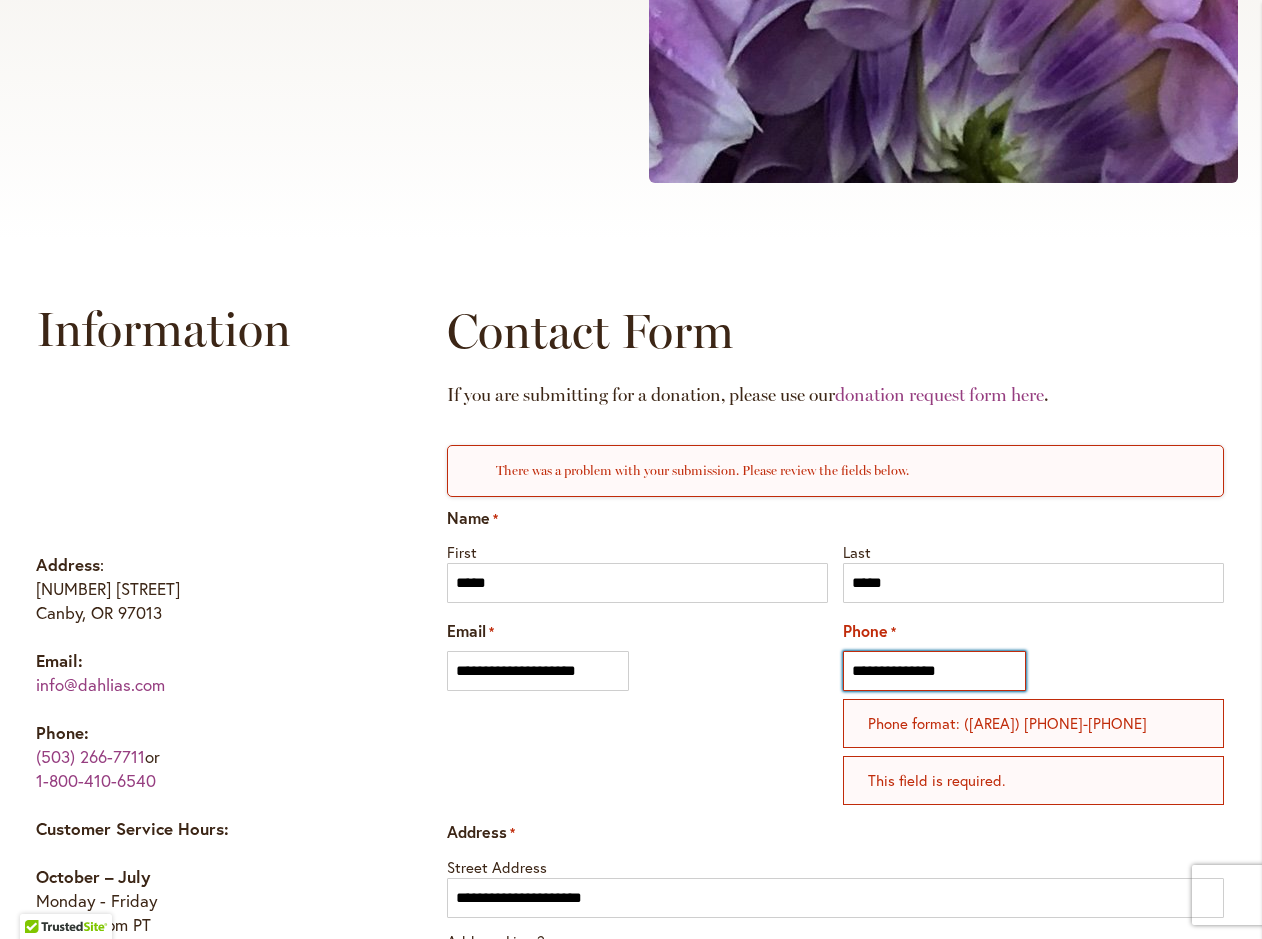 type on "**********" 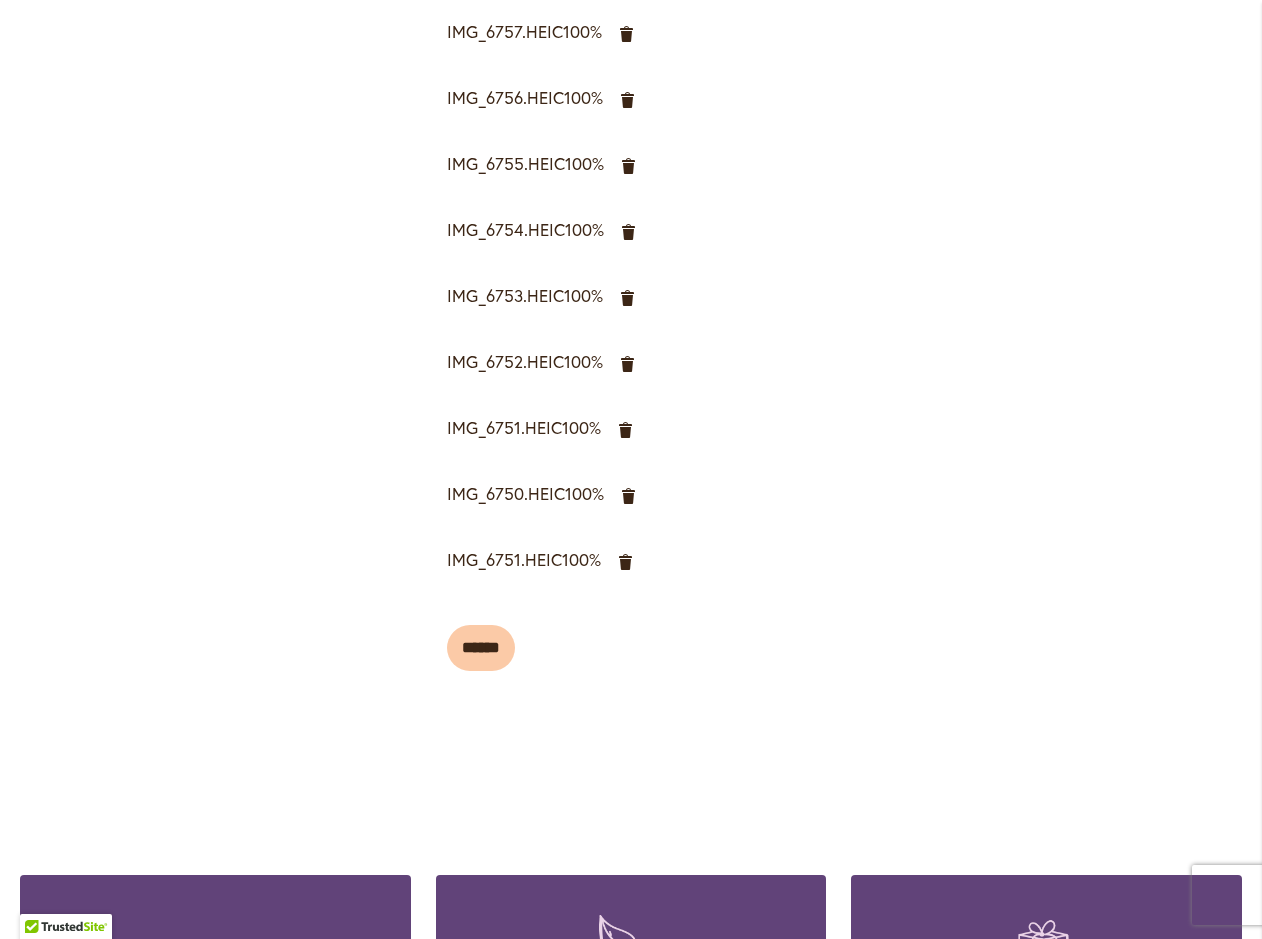 scroll, scrollTop: 2493, scrollLeft: 0, axis: vertical 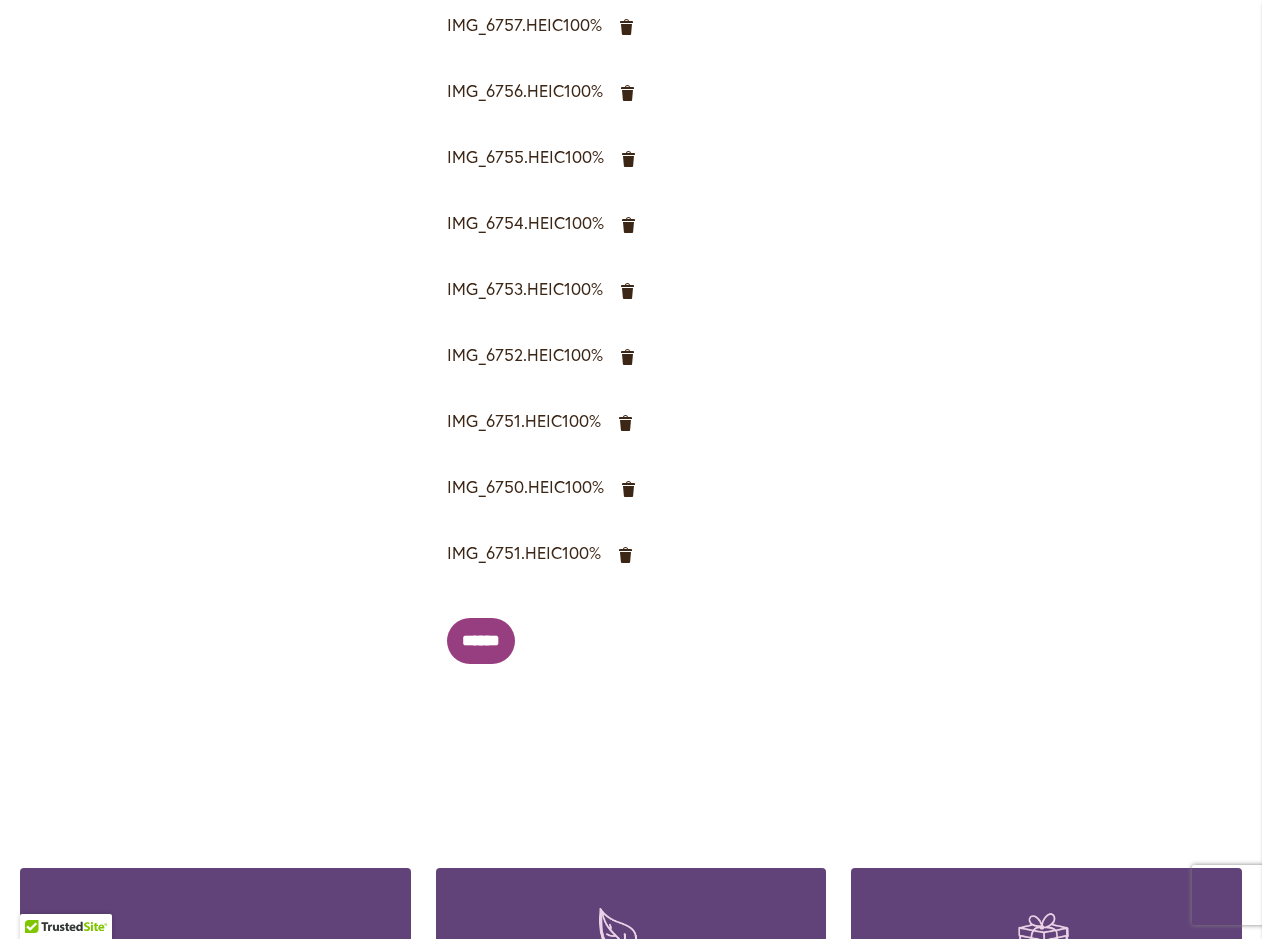 click on "******" at bounding box center [481, 641] 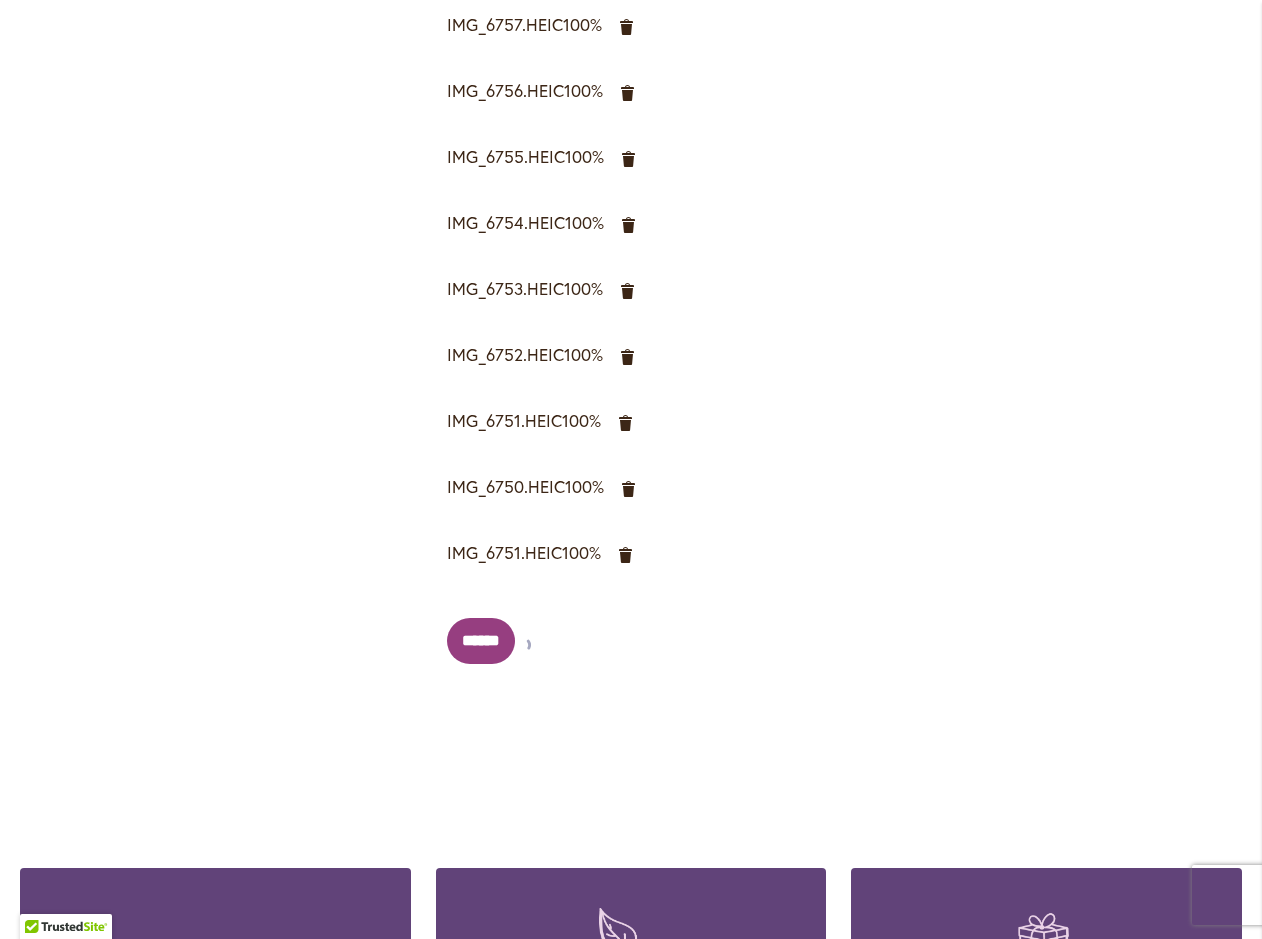 scroll, scrollTop: 720, scrollLeft: 0, axis: vertical 